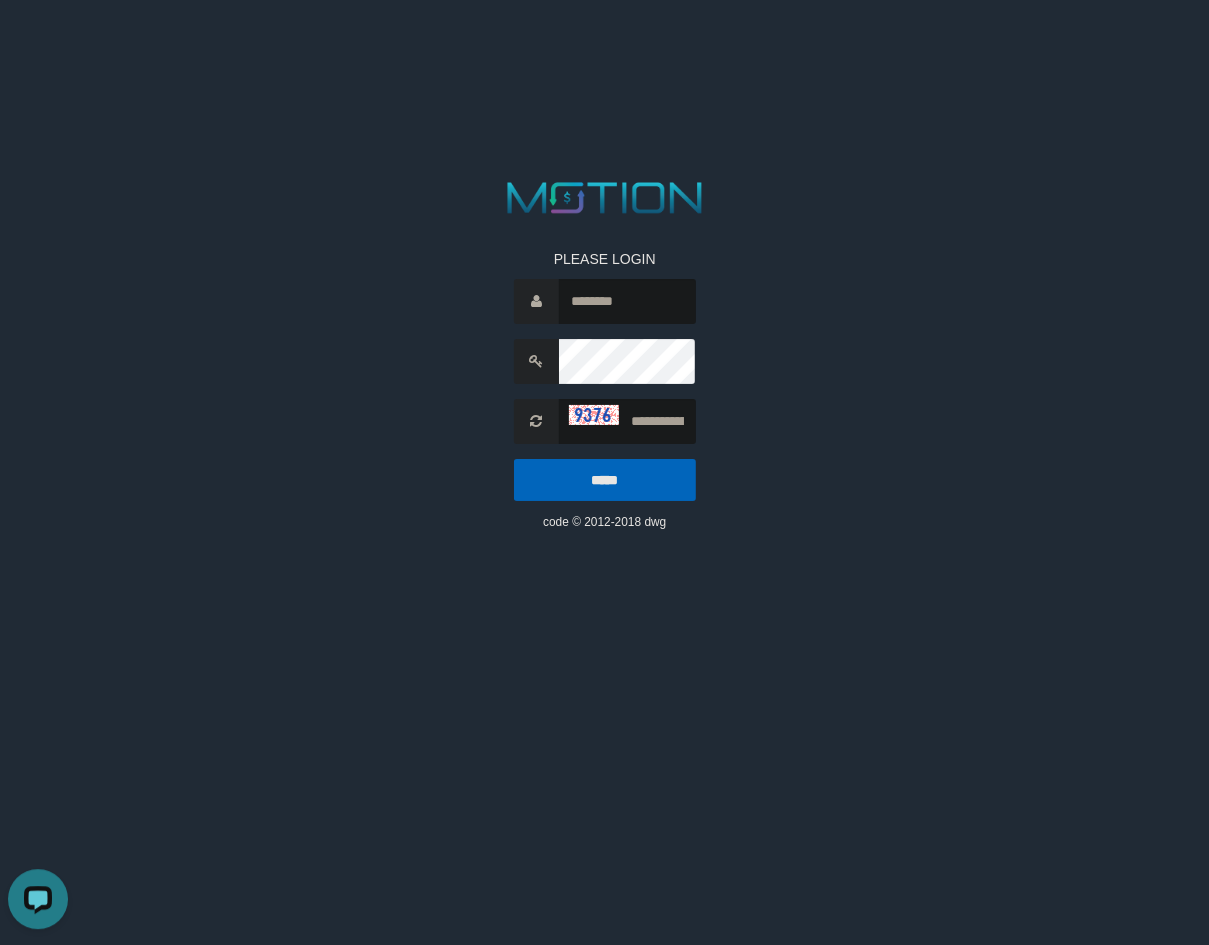 scroll, scrollTop: 0, scrollLeft: 0, axis: both 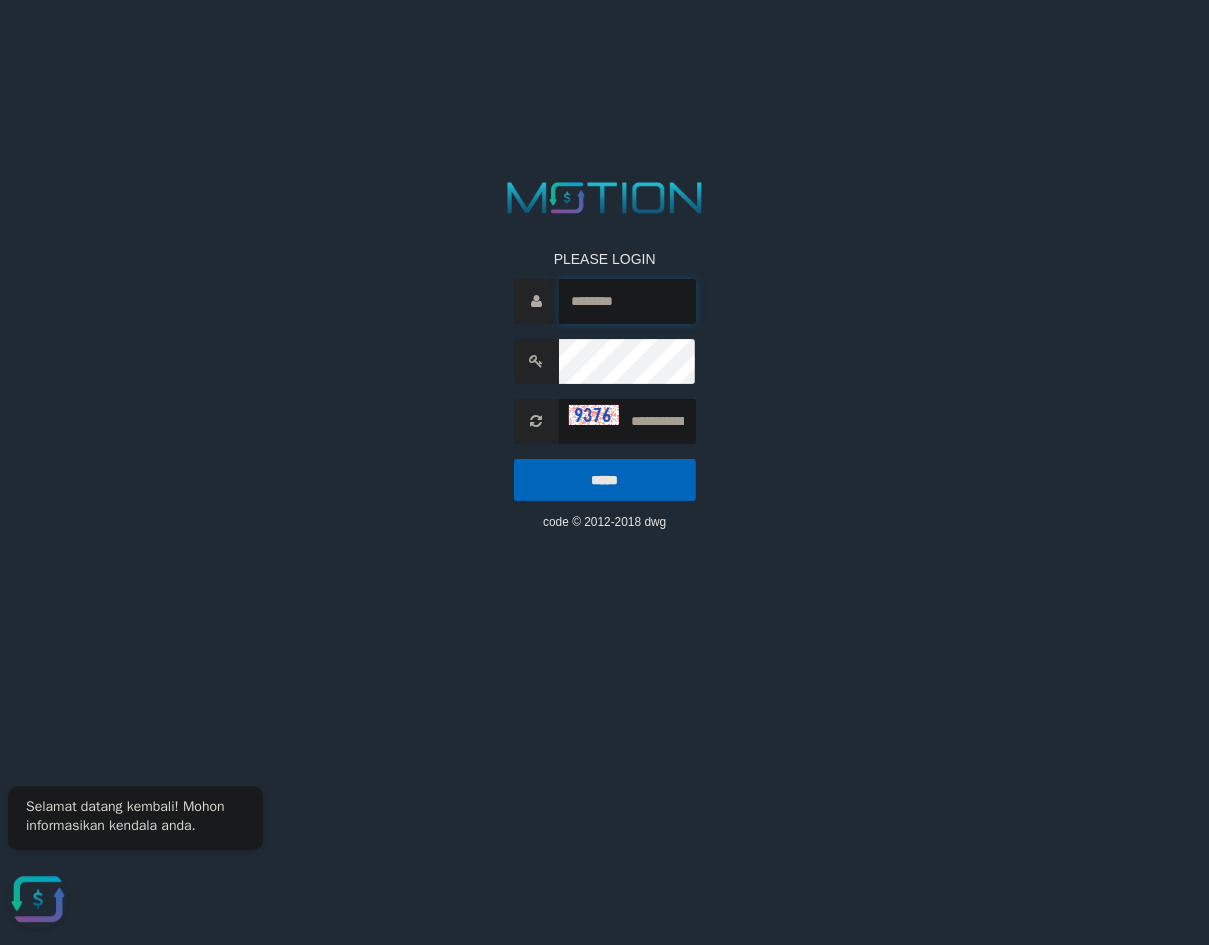 click at bounding box center (627, 301) 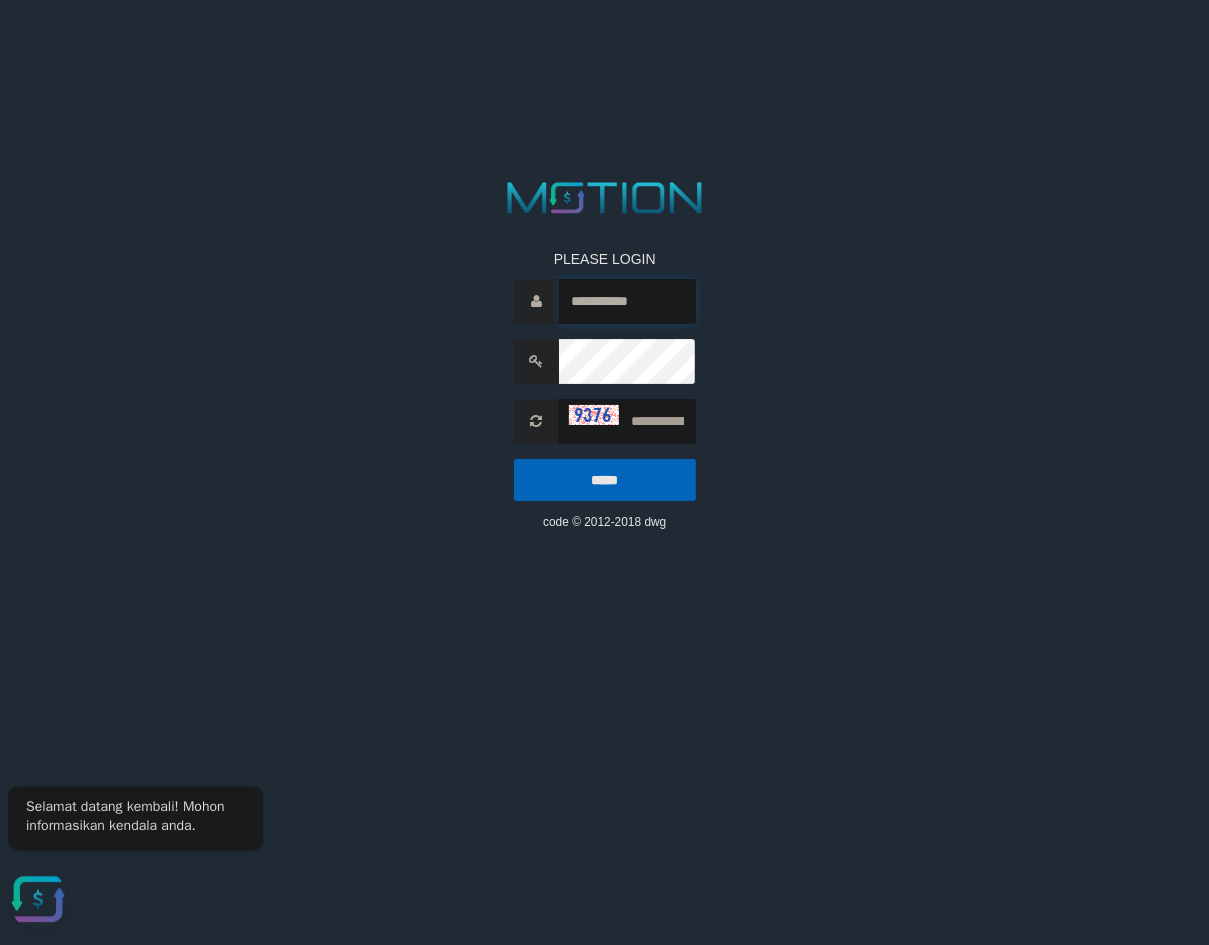type on "**********" 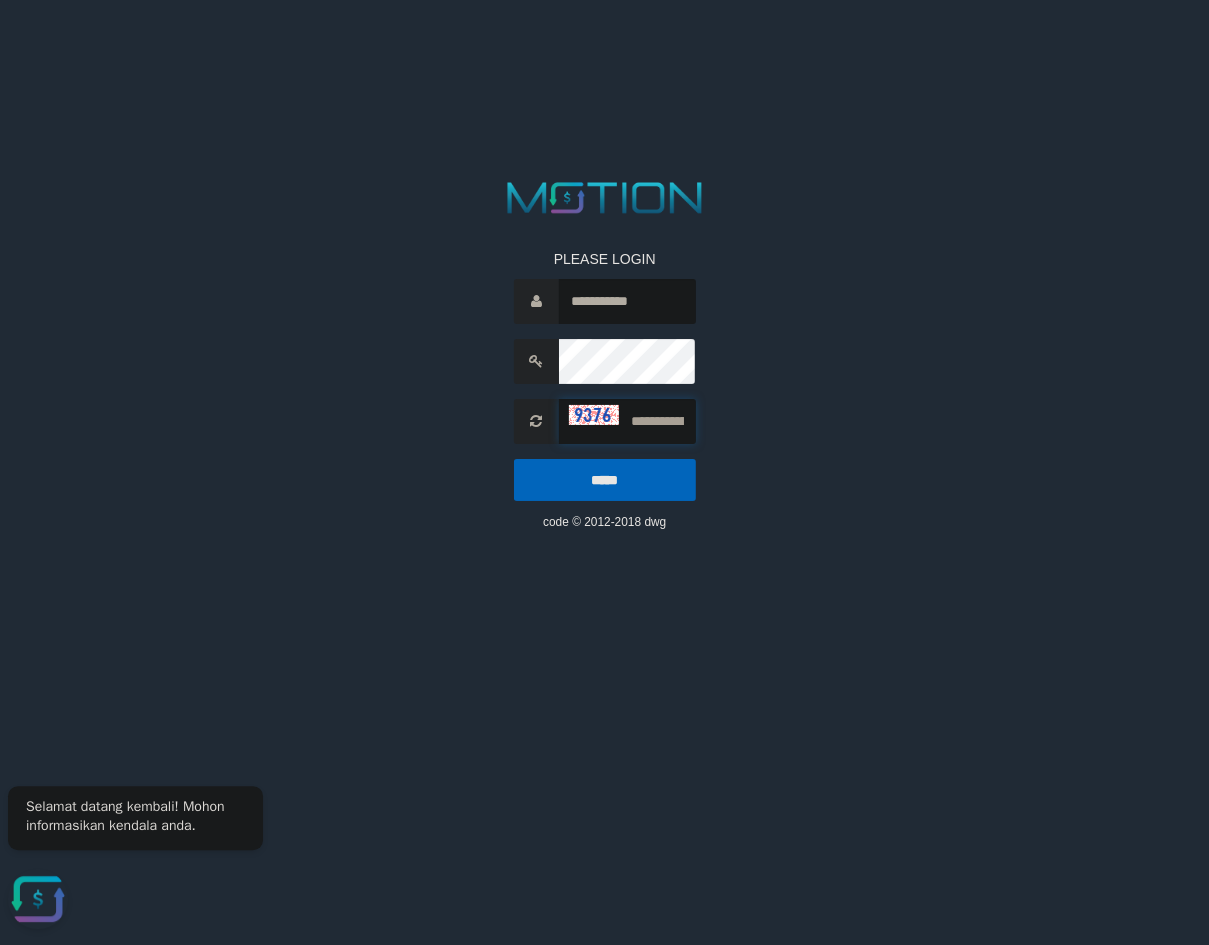 click at bounding box center [627, 421] 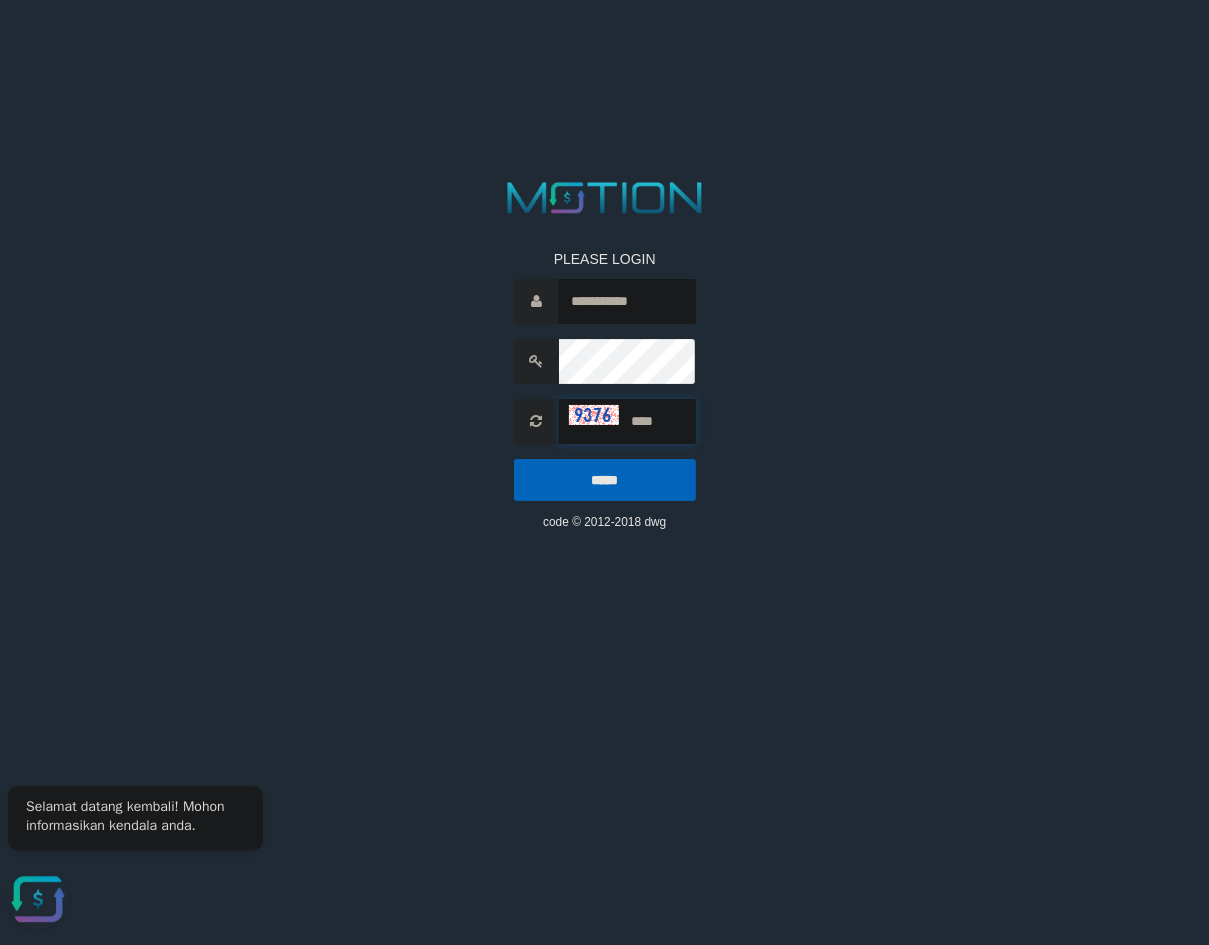 type on "****" 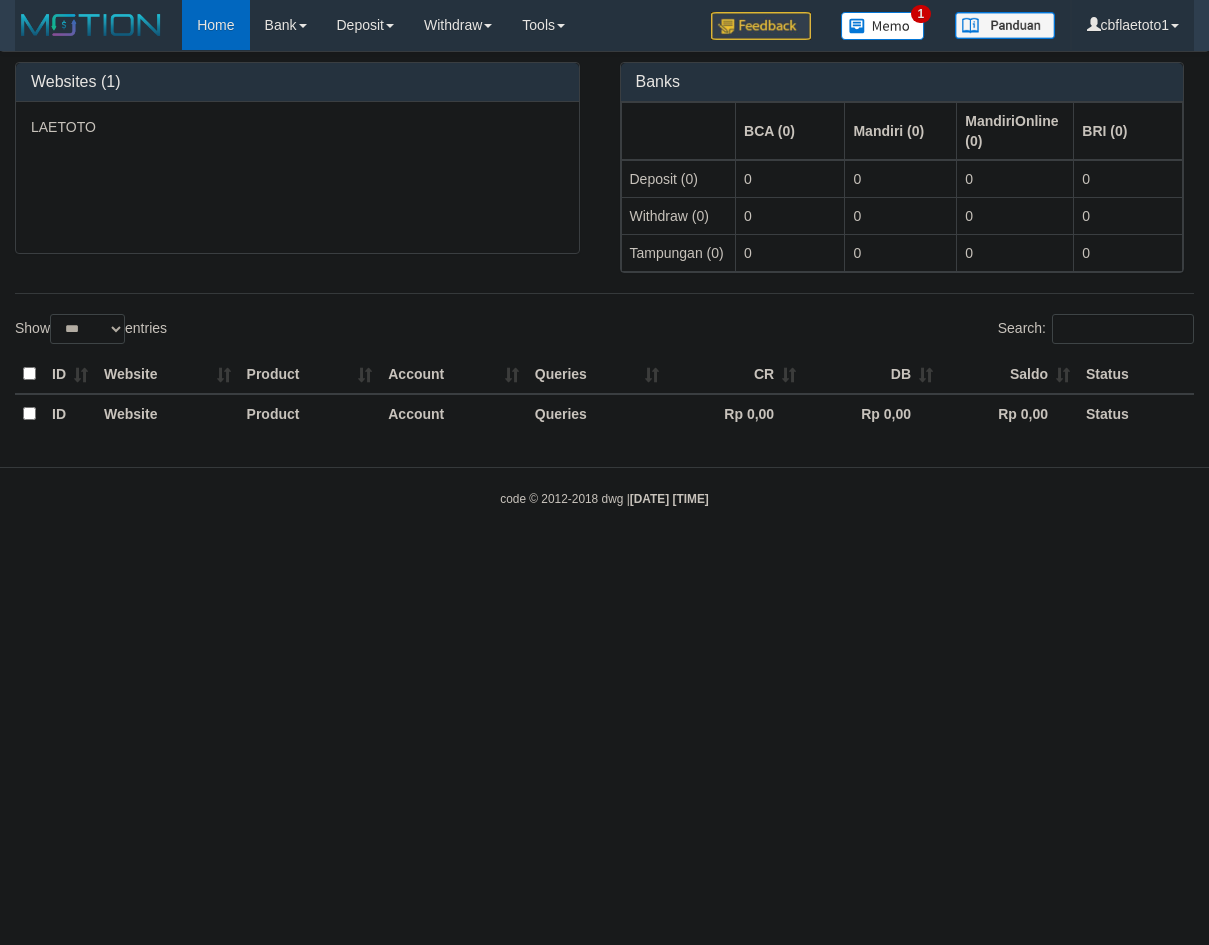 select on "***" 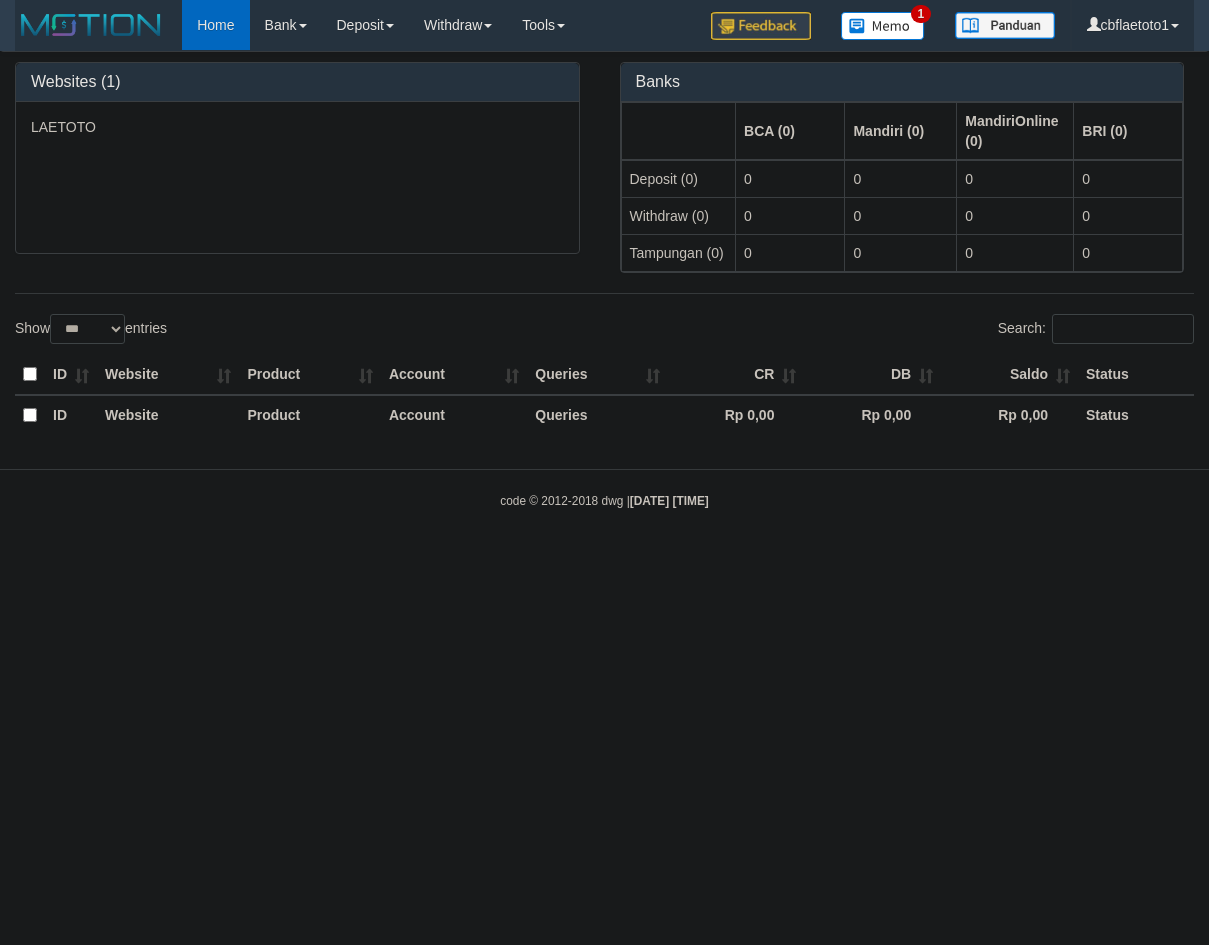 scroll, scrollTop: 0, scrollLeft: 0, axis: both 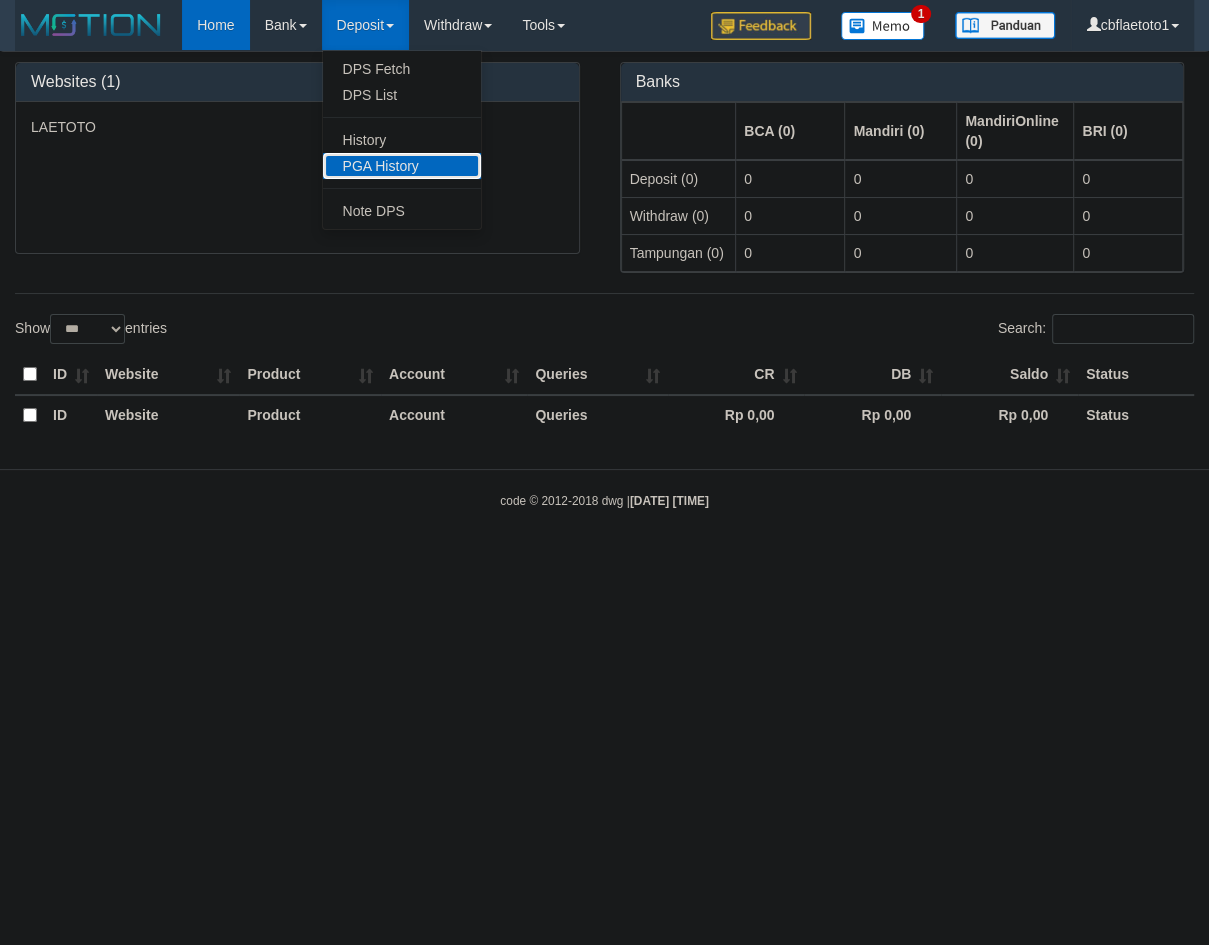 click on "PGA History" at bounding box center (402, 166) 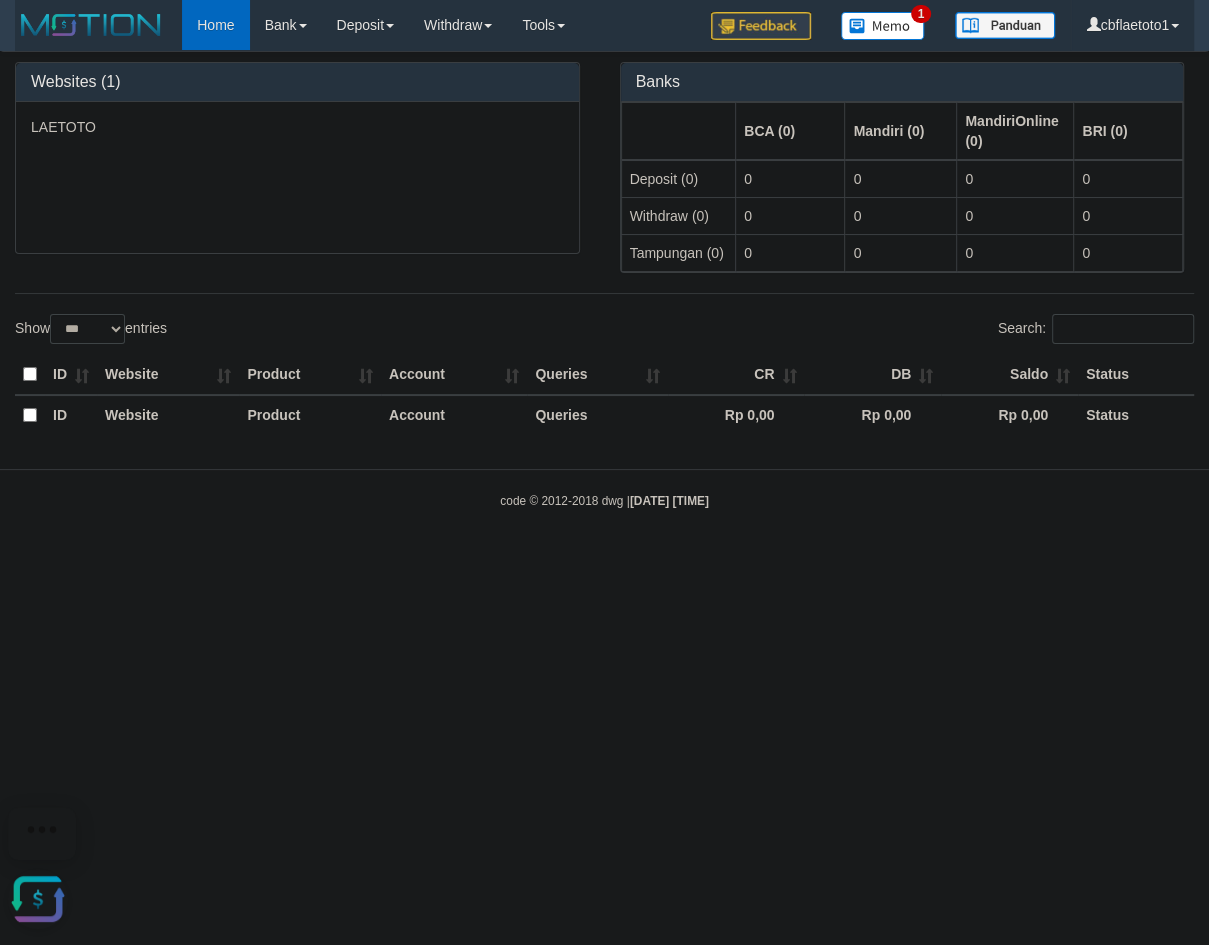 scroll, scrollTop: 0, scrollLeft: 0, axis: both 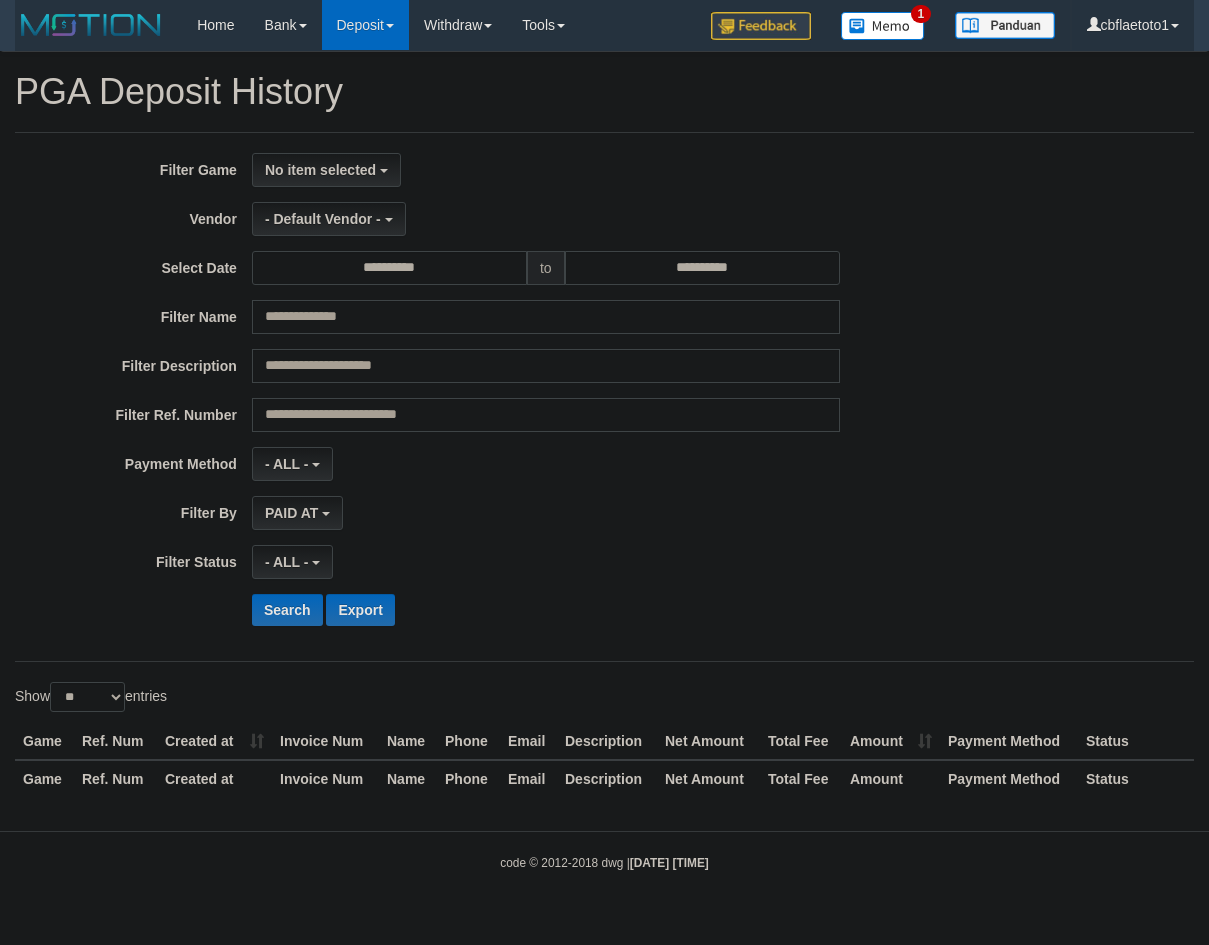 select 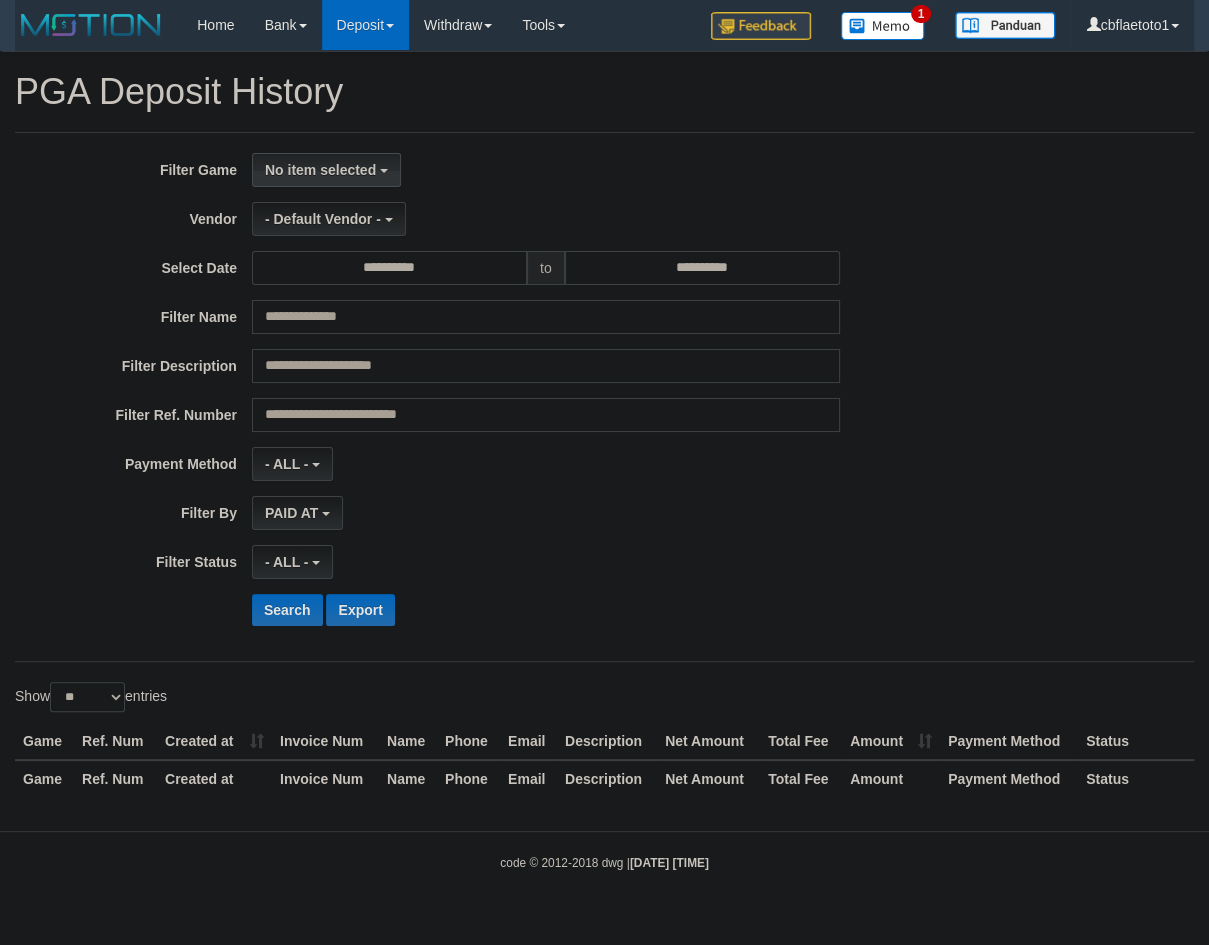 click on "No item selected" at bounding box center [326, 170] 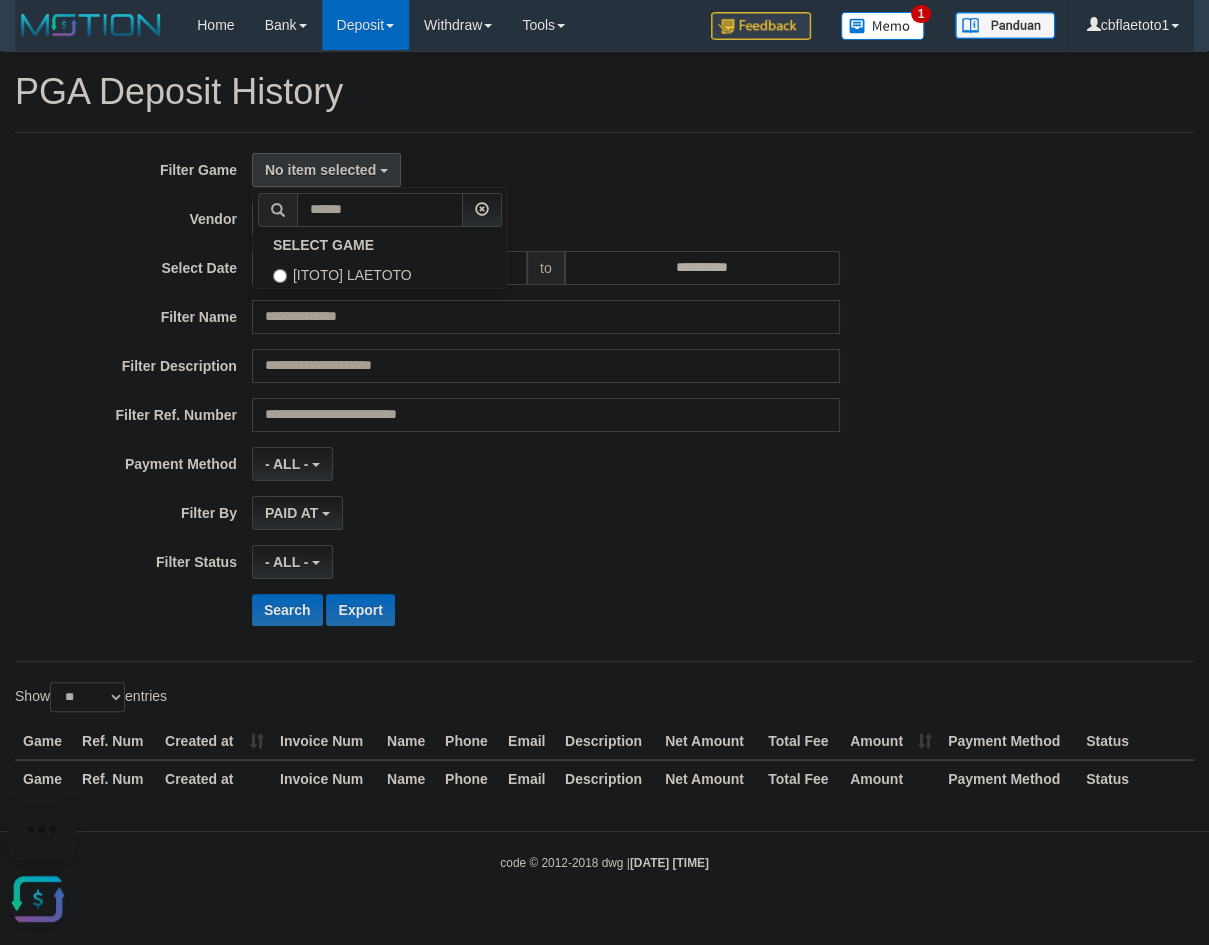 scroll, scrollTop: 0, scrollLeft: 0, axis: both 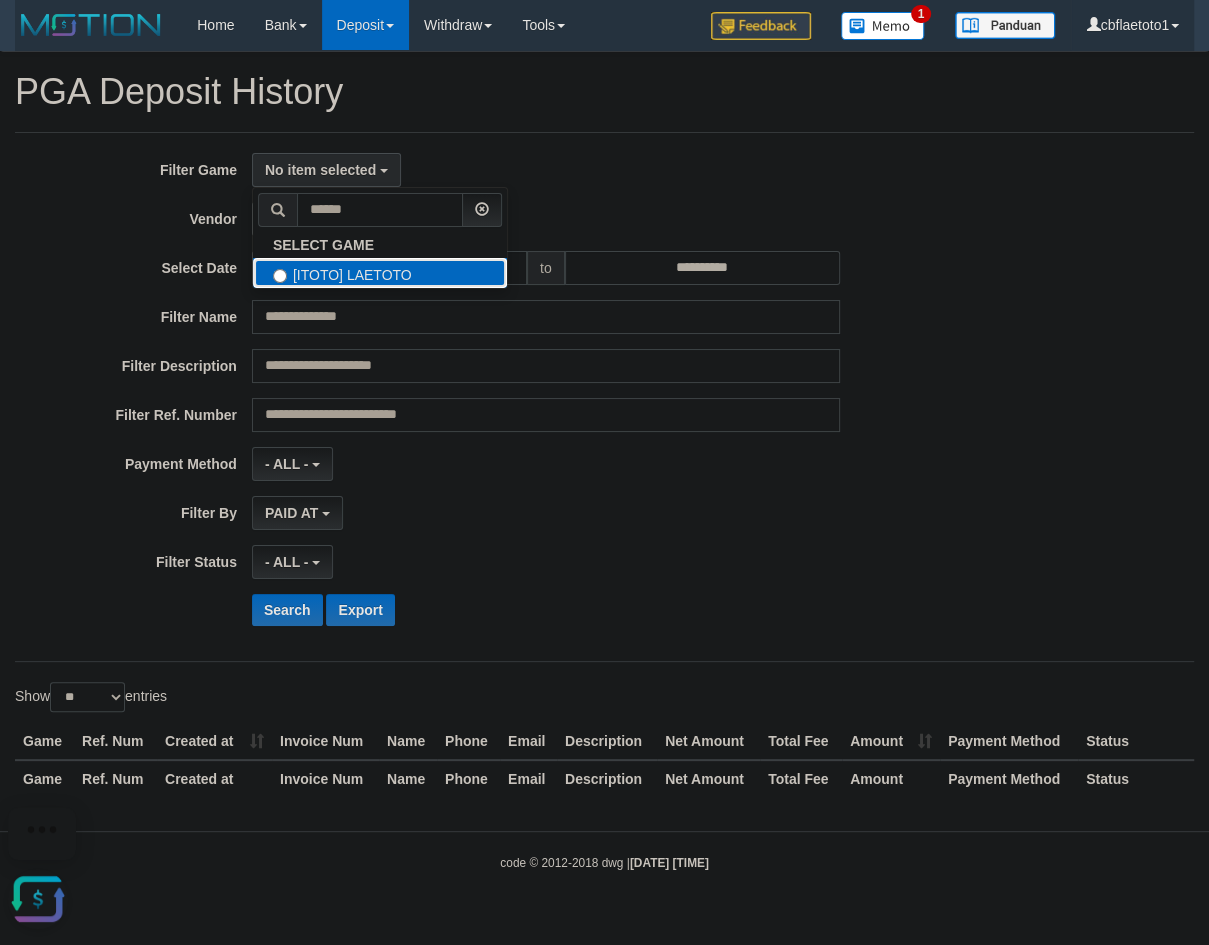 click on "[ITOTO] LAETOTO" at bounding box center [380, 273] 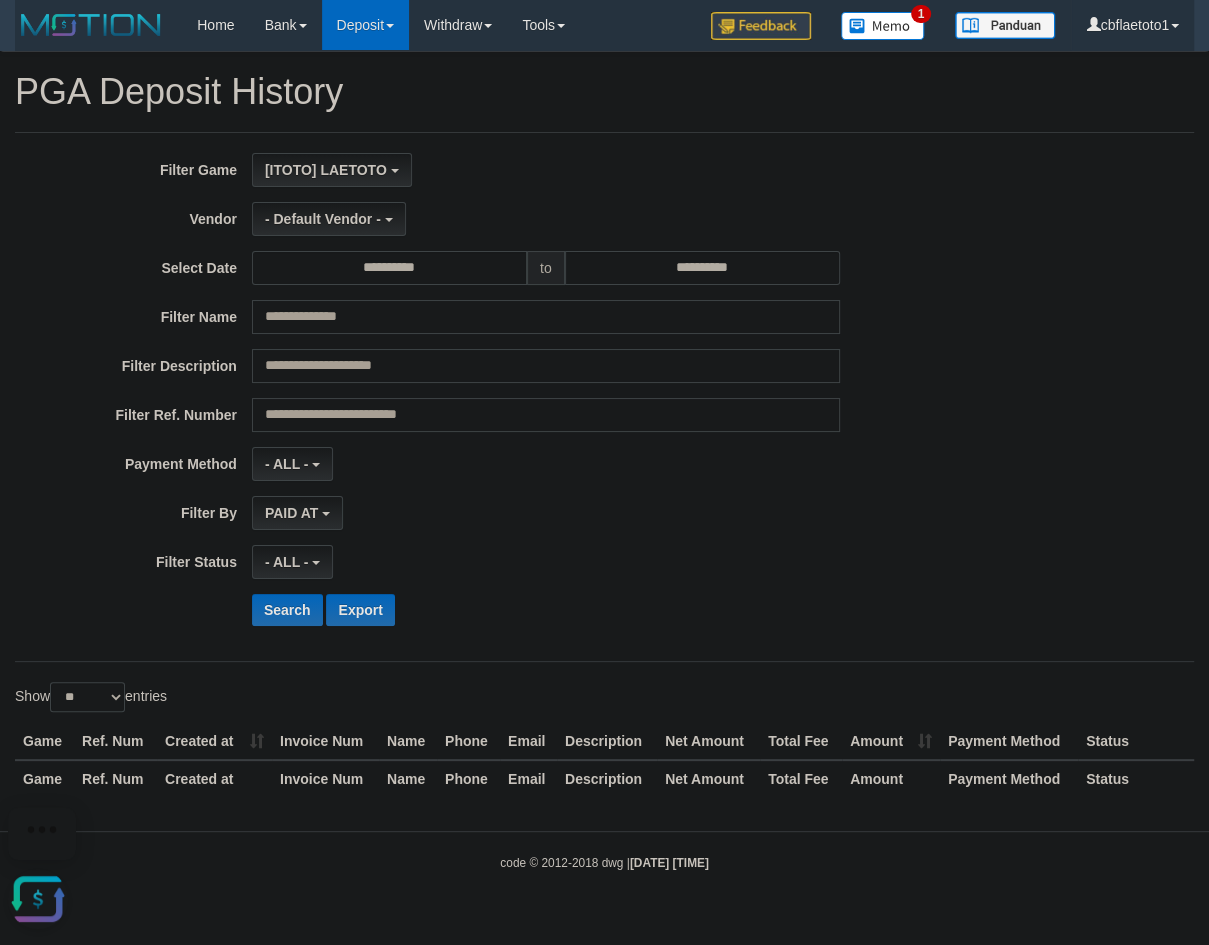 select on "****" 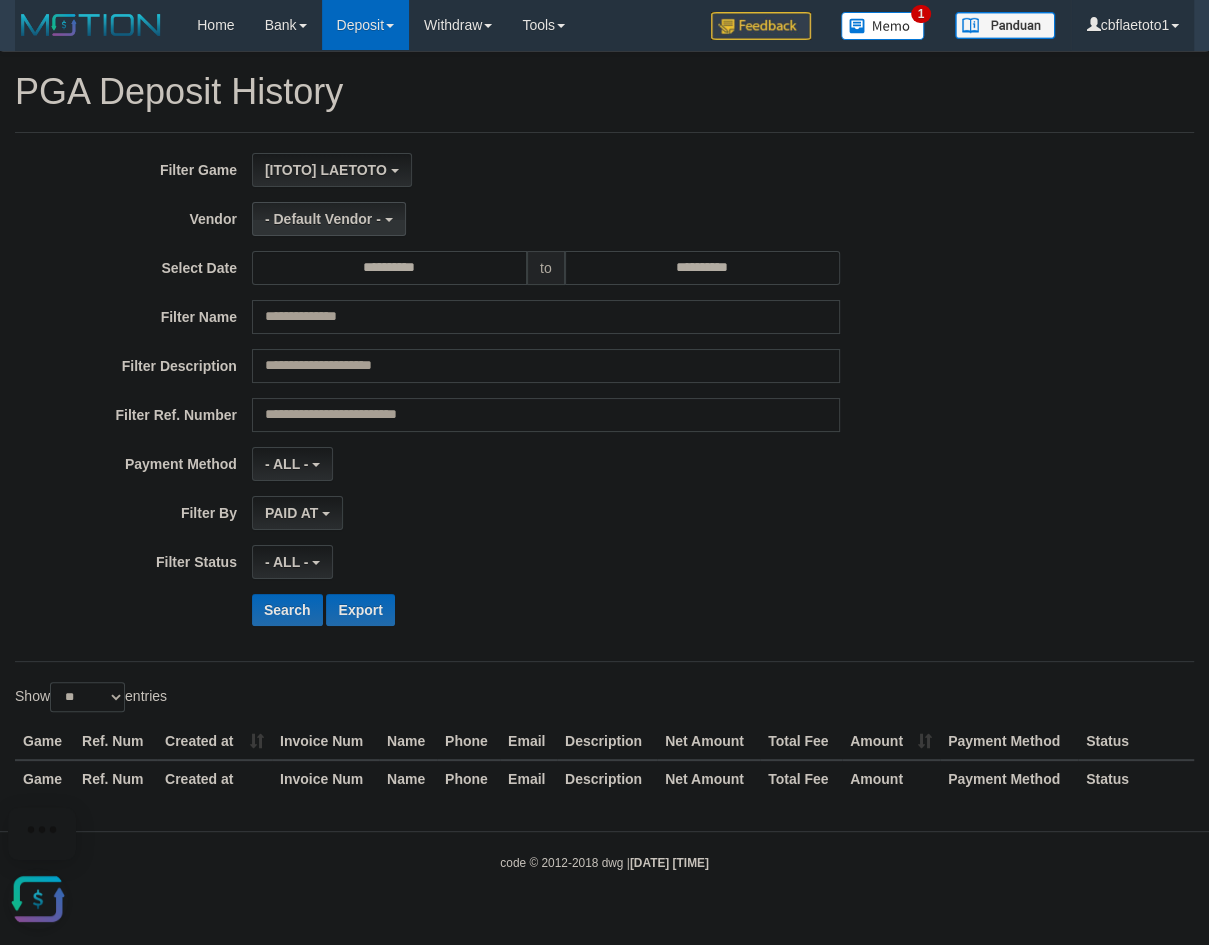 click on "- Default Vendor -" at bounding box center [329, 219] 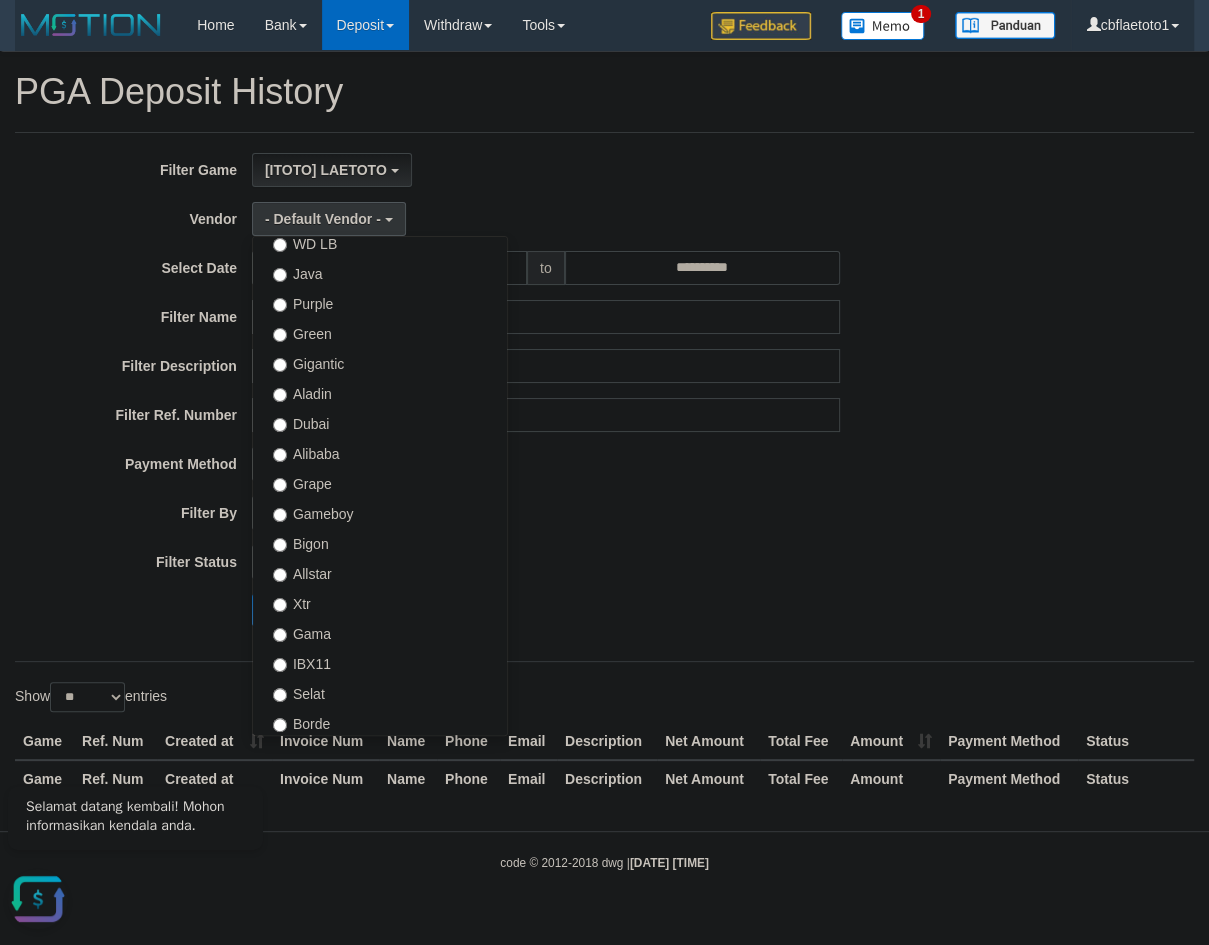 scroll, scrollTop: 688, scrollLeft: 0, axis: vertical 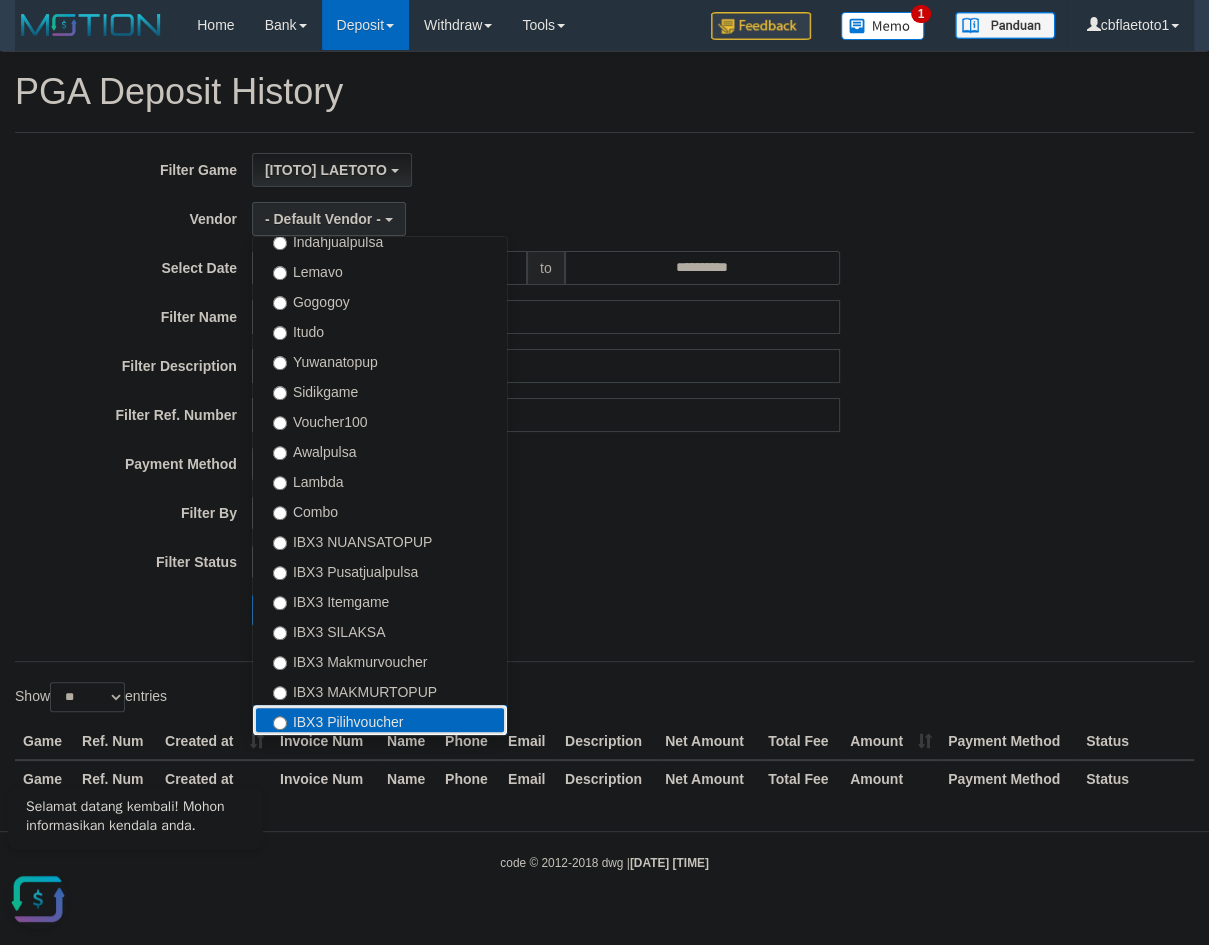 click on "IBX3 Pilihvoucher" at bounding box center [380, 720] 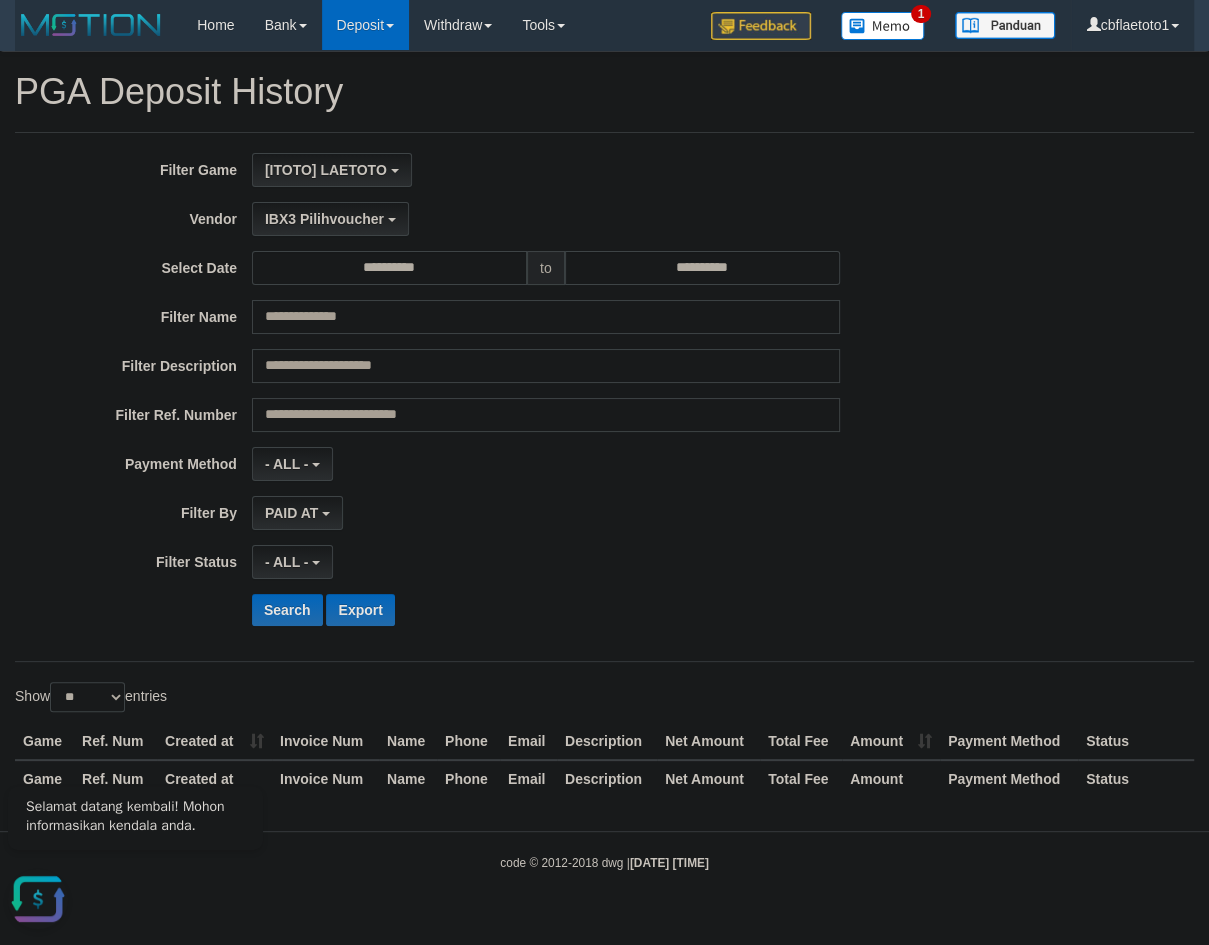 select on "**********" 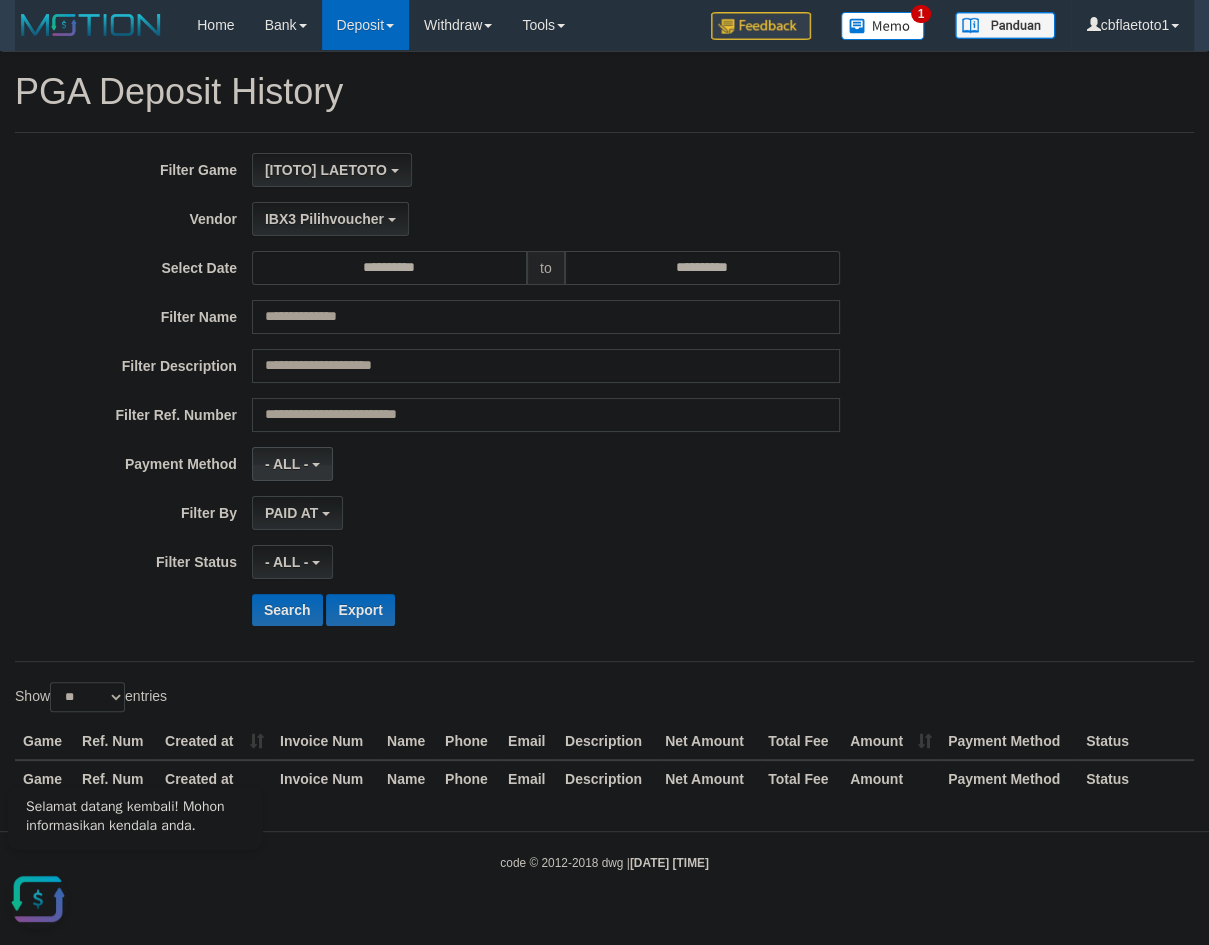 click on "- ALL -" at bounding box center [292, 464] 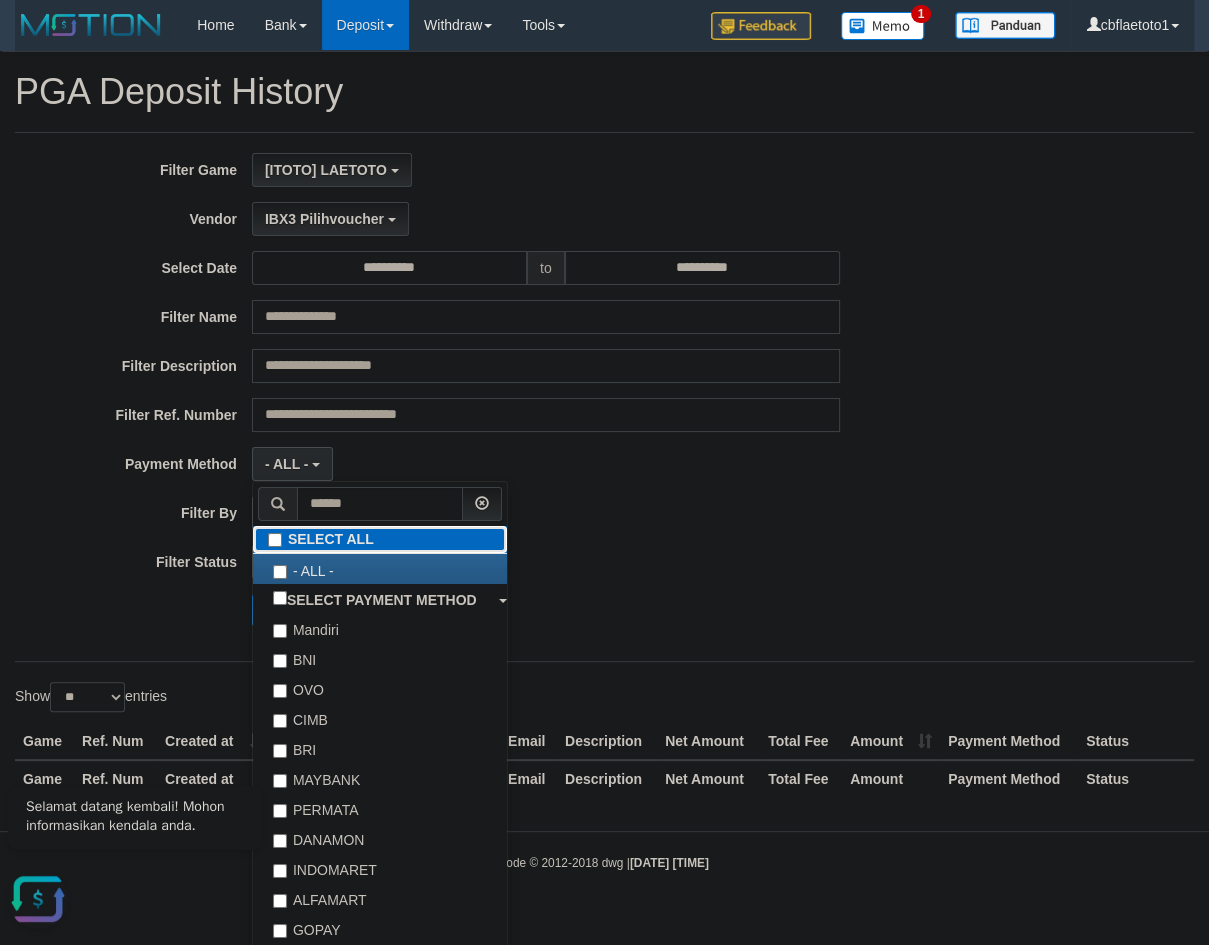 click on "SELECT ALL" at bounding box center [380, 539] 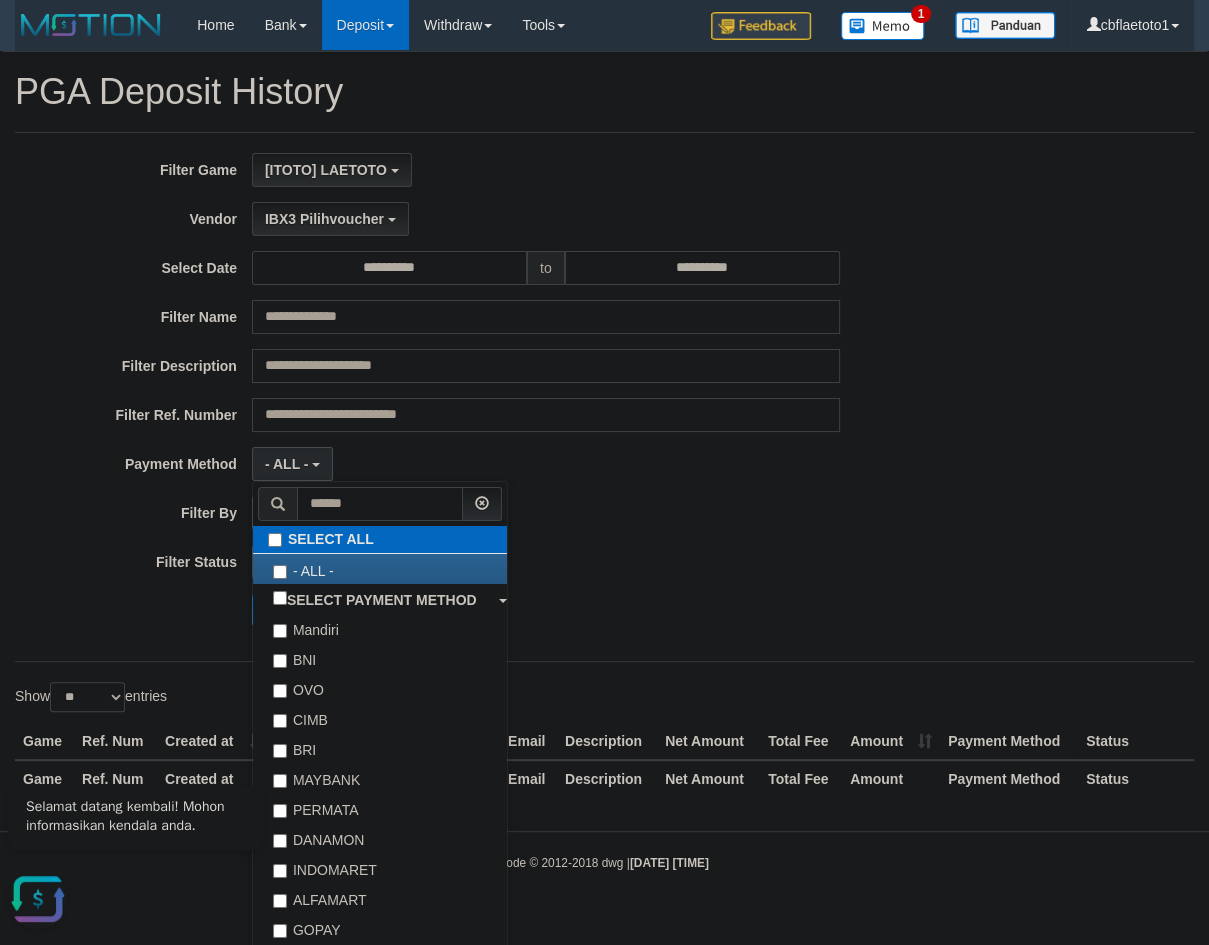 type 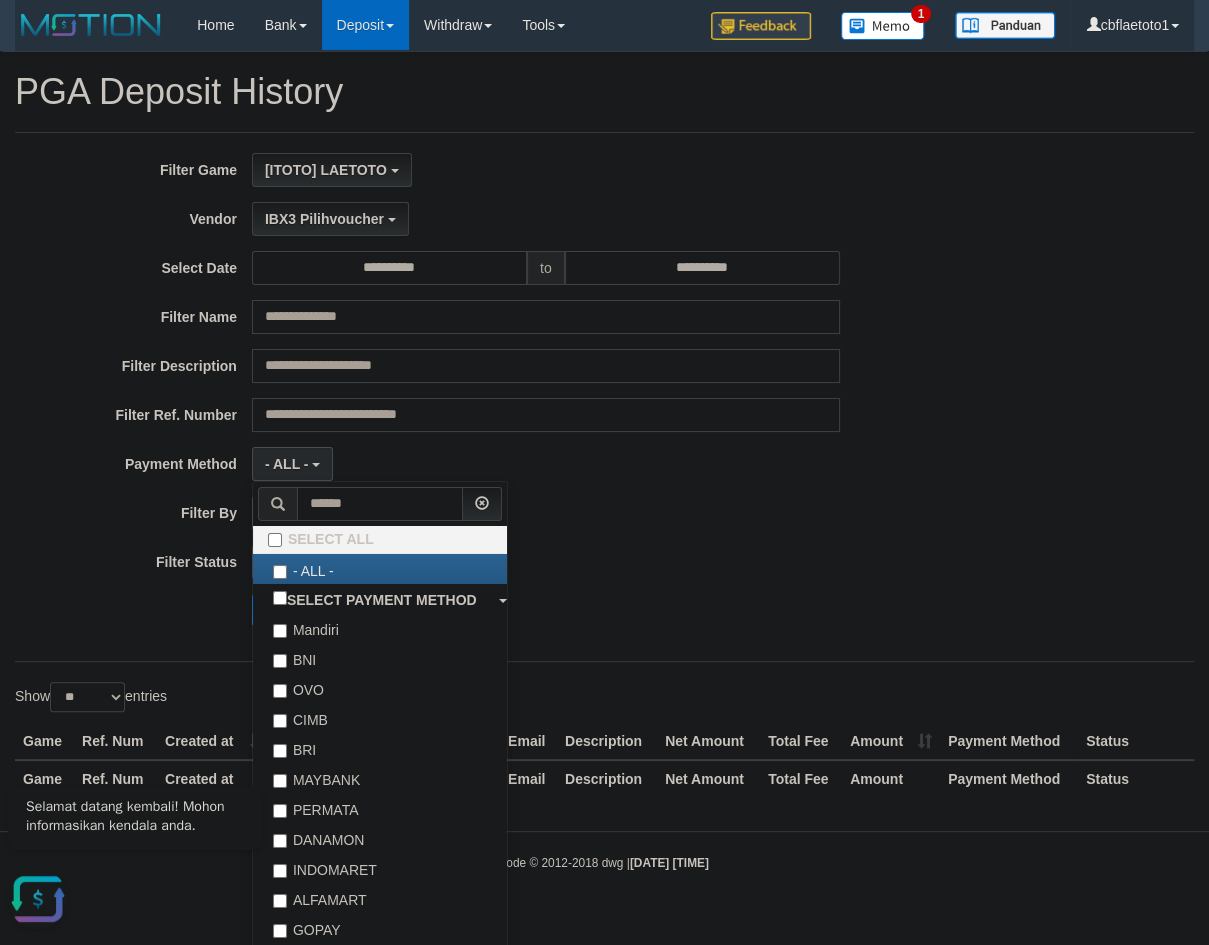 scroll, scrollTop: 462, scrollLeft: 0, axis: vertical 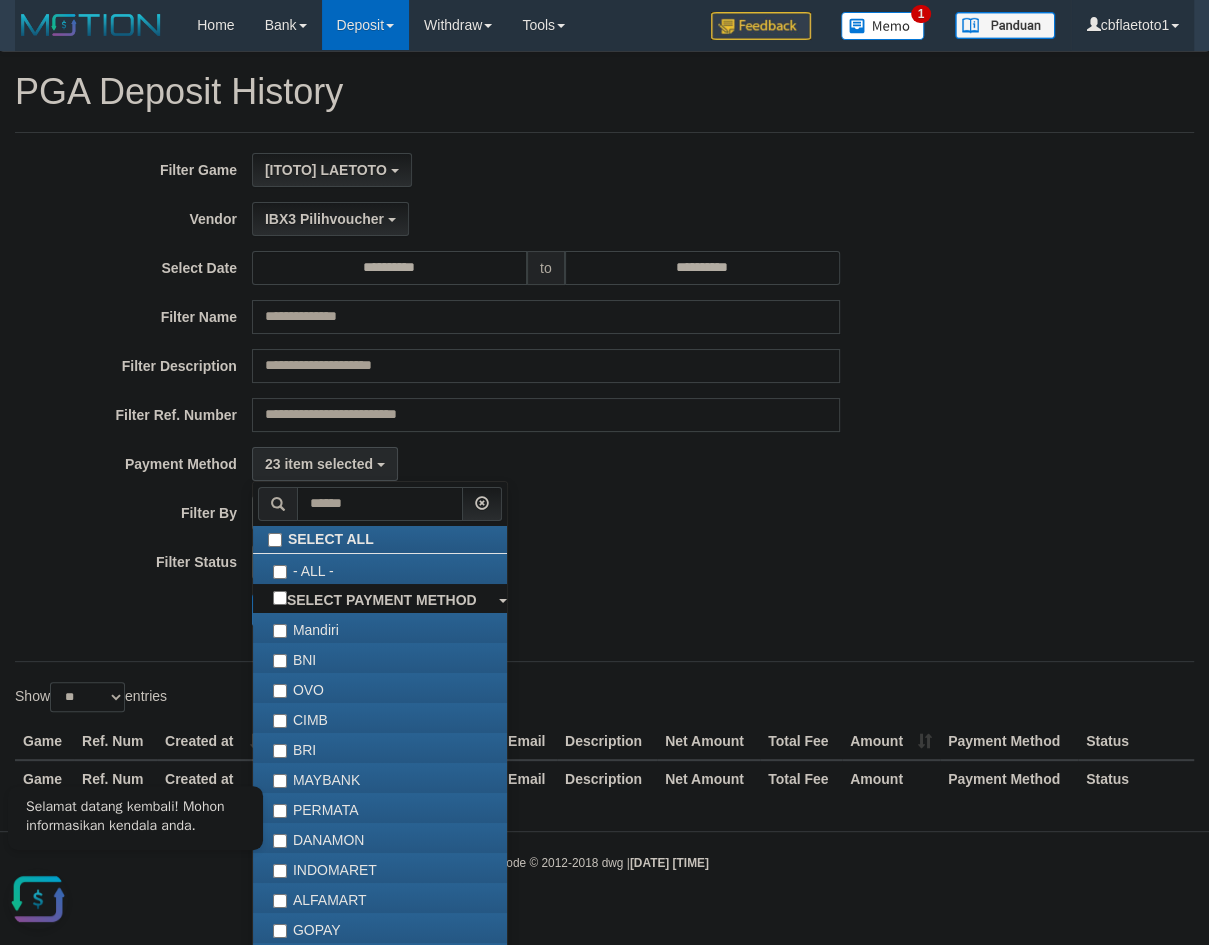 click on "PAID AT
PAID AT
CREATED AT" at bounding box center (546, 513) 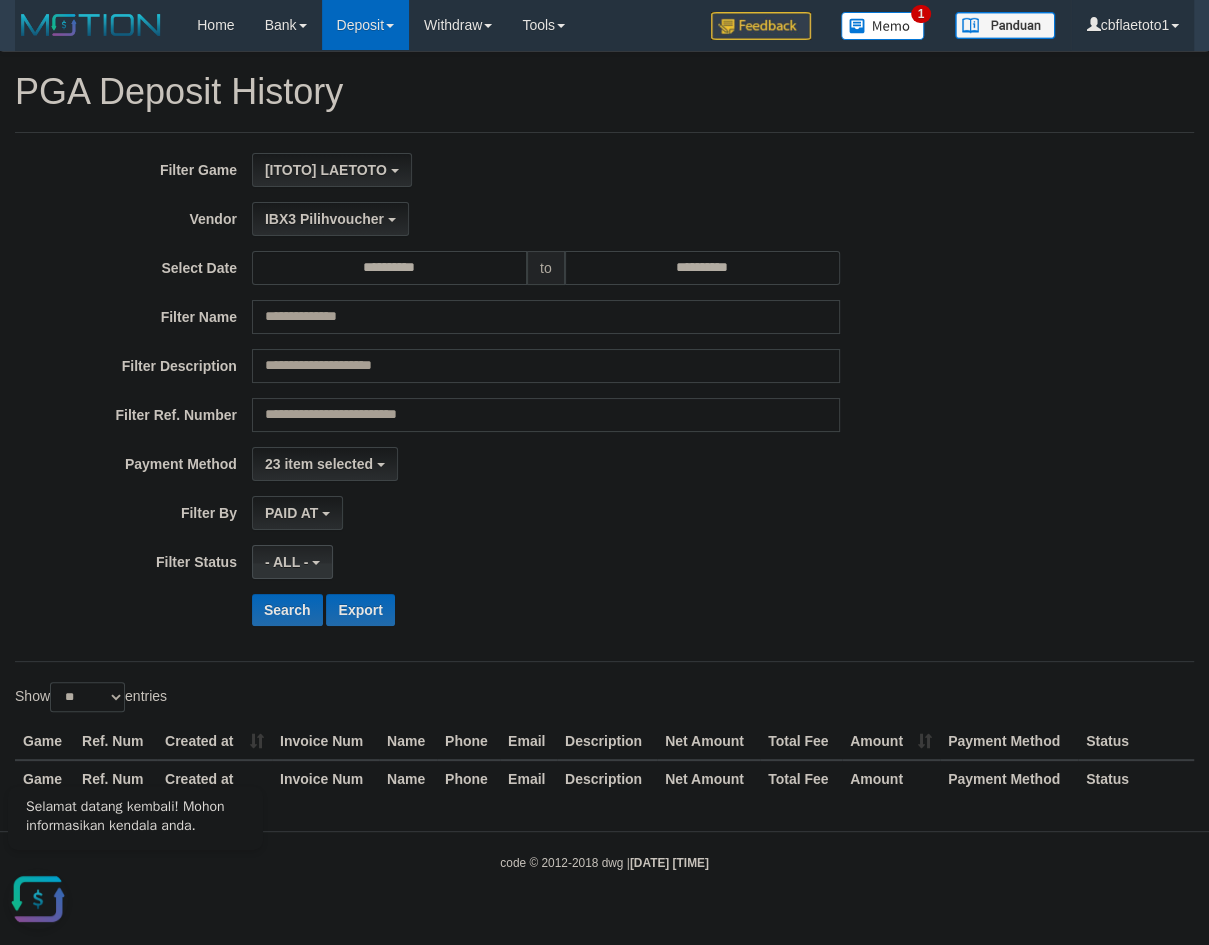 click on "- ALL -" at bounding box center [292, 562] 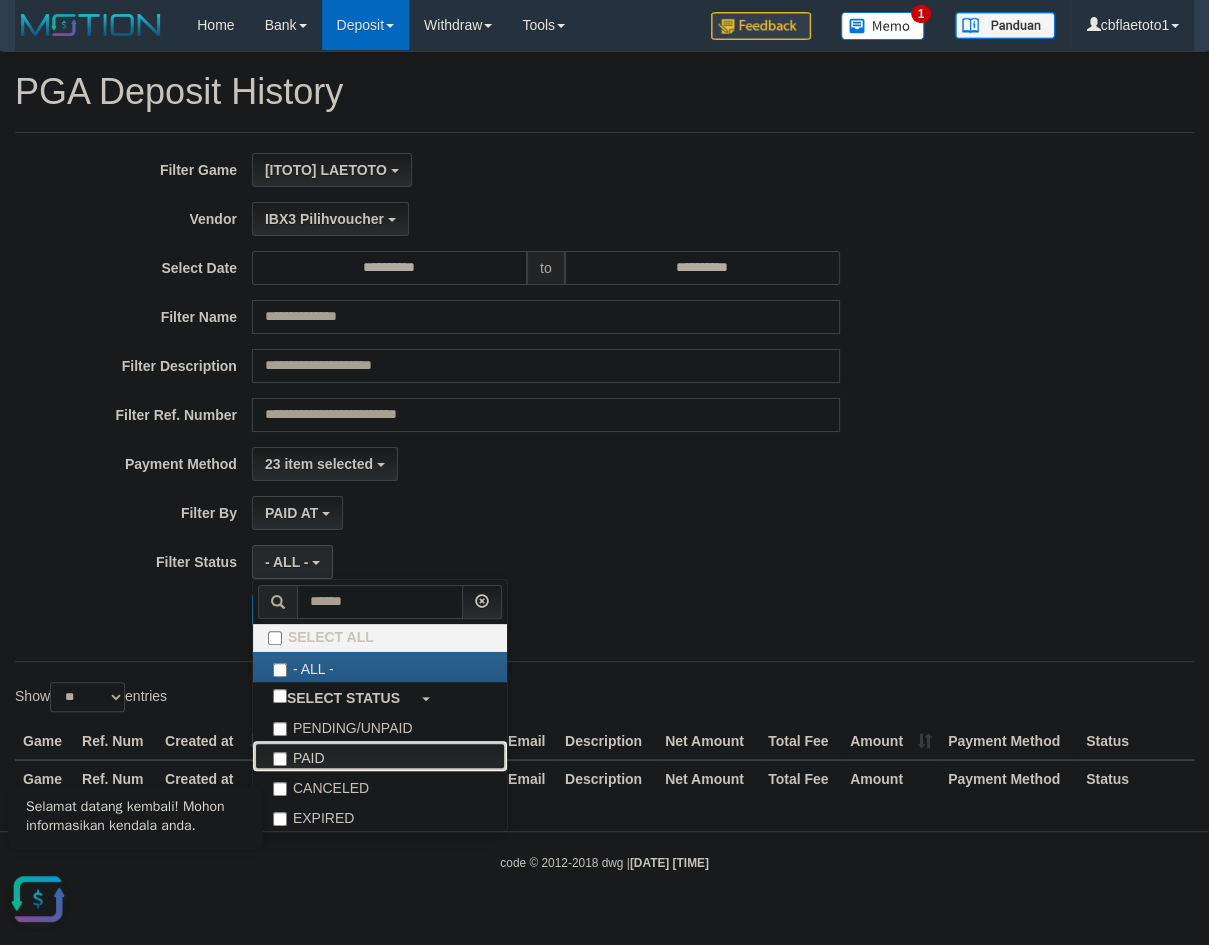 drag, startPoint x: 374, startPoint y: 755, endPoint x: 578, endPoint y: 684, distance: 216.00232 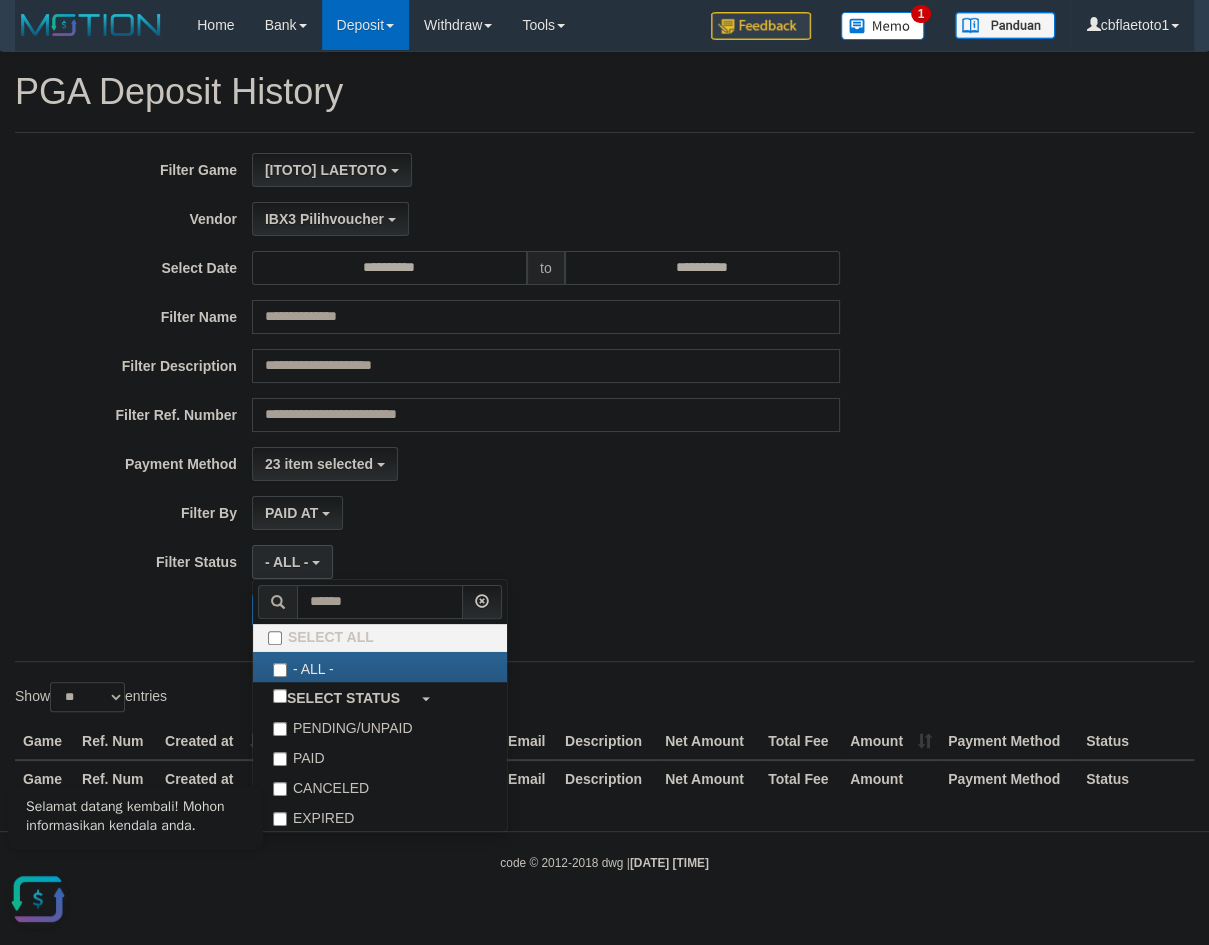 click on "**********" at bounding box center [504, 397] 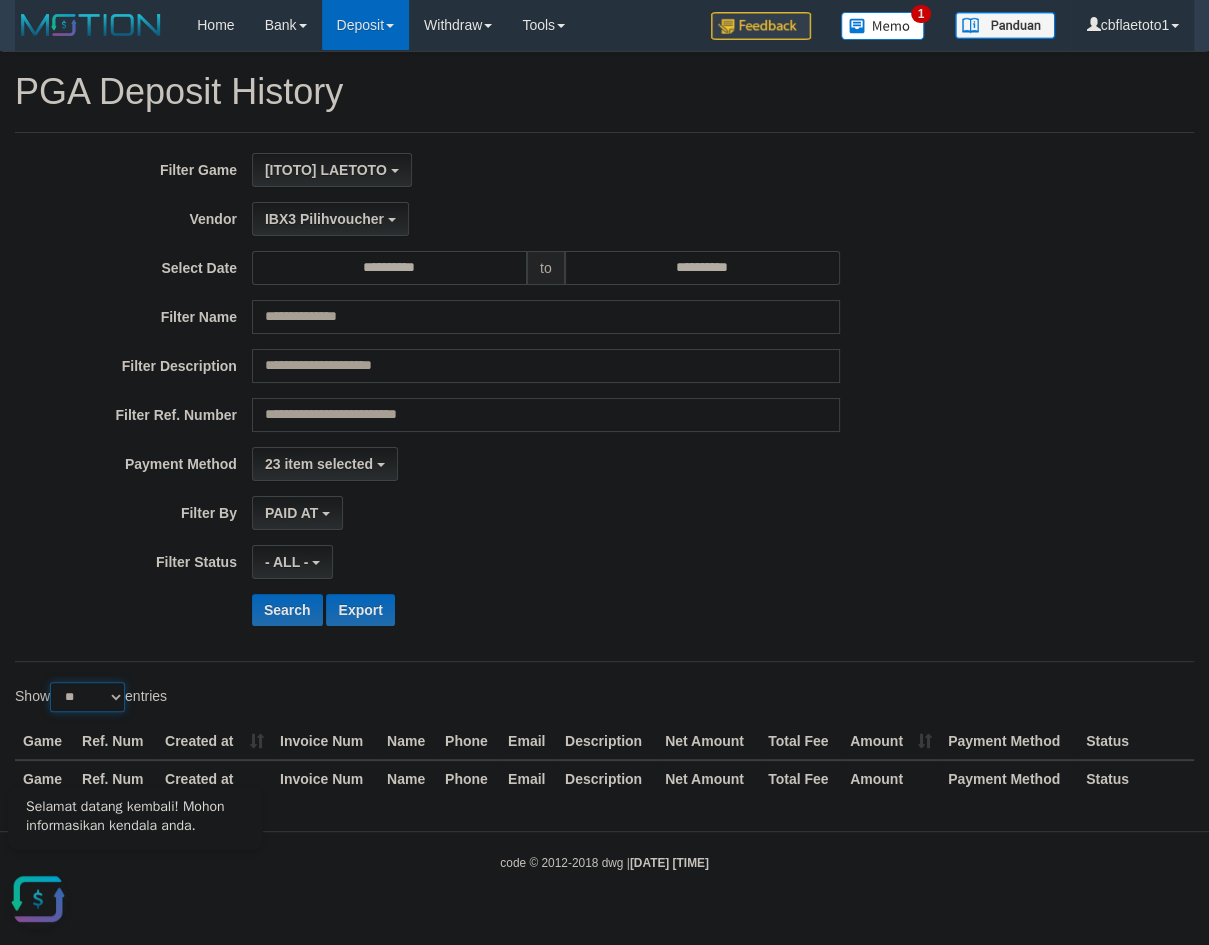 click on "** ** ** ***" at bounding box center (87, 697) 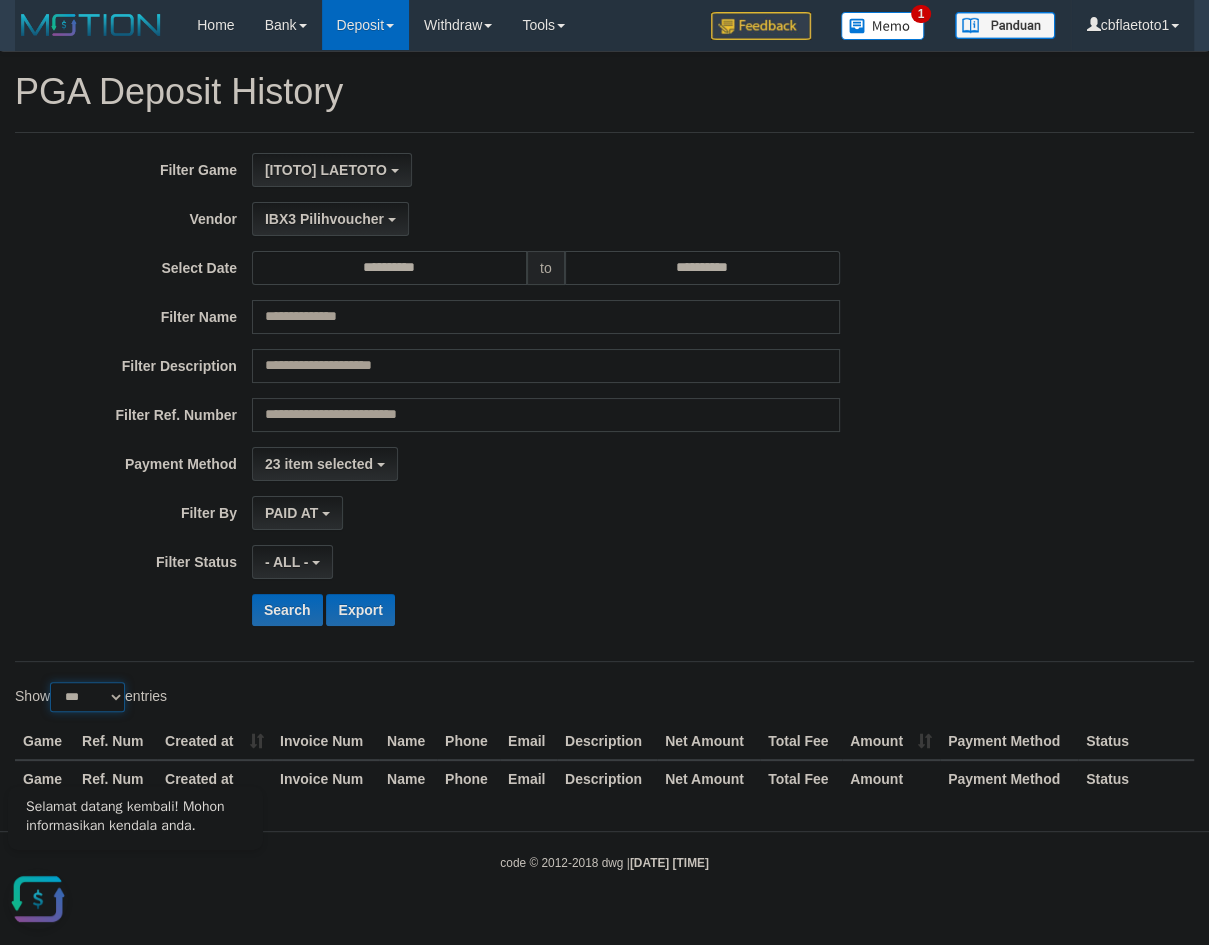 click on "***" at bounding box center [0, 0] 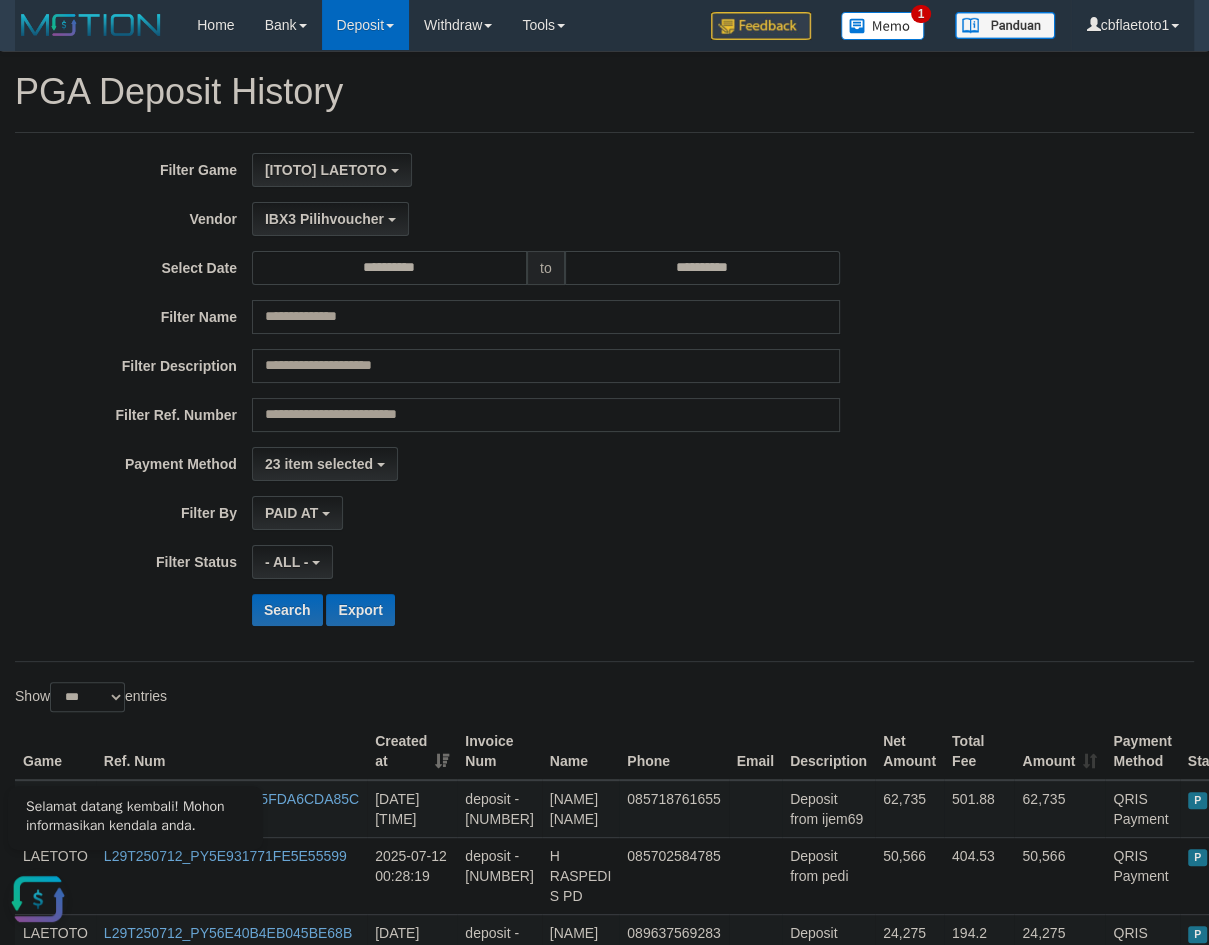 click on "Created at" at bounding box center [412, 751] 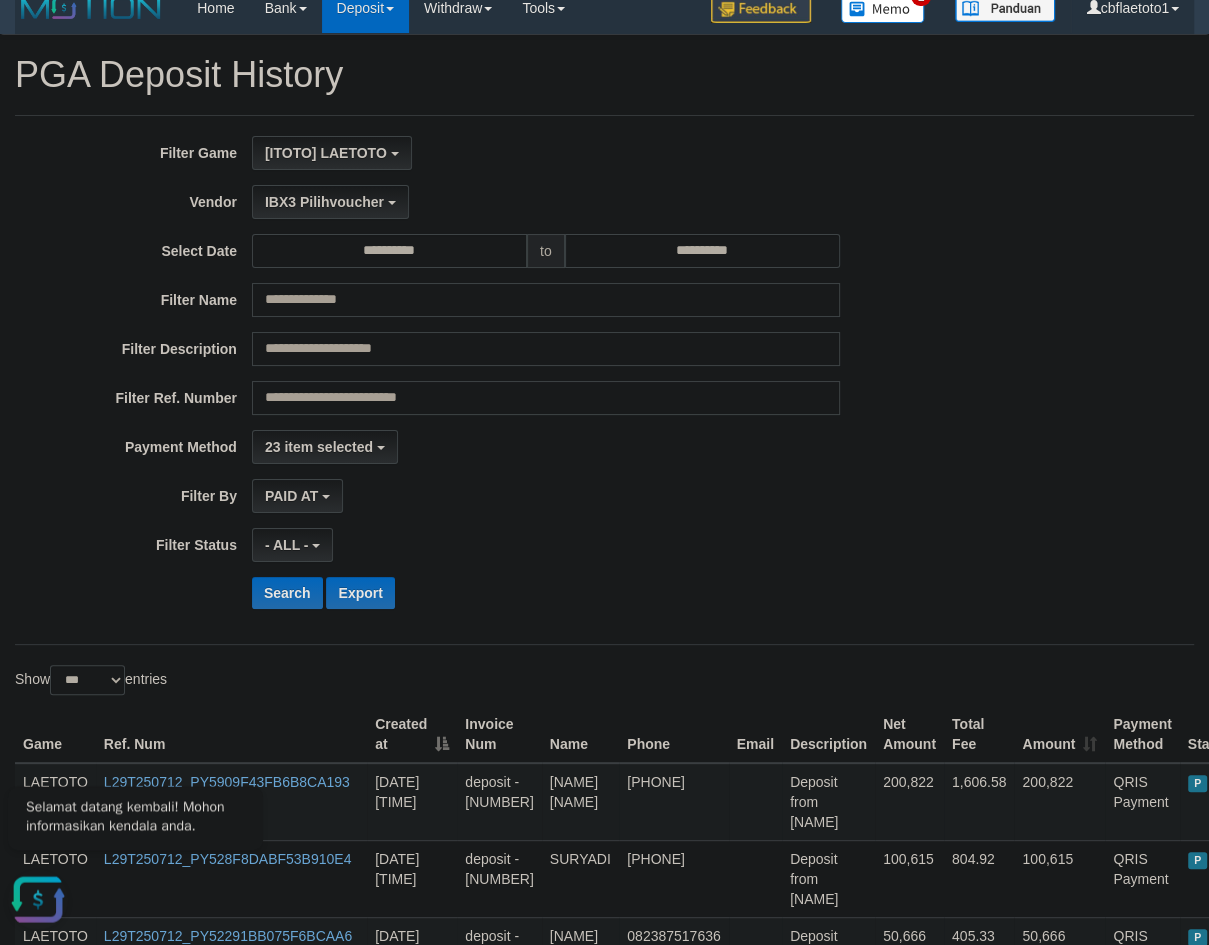 scroll, scrollTop: 0, scrollLeft: 0, axis: both 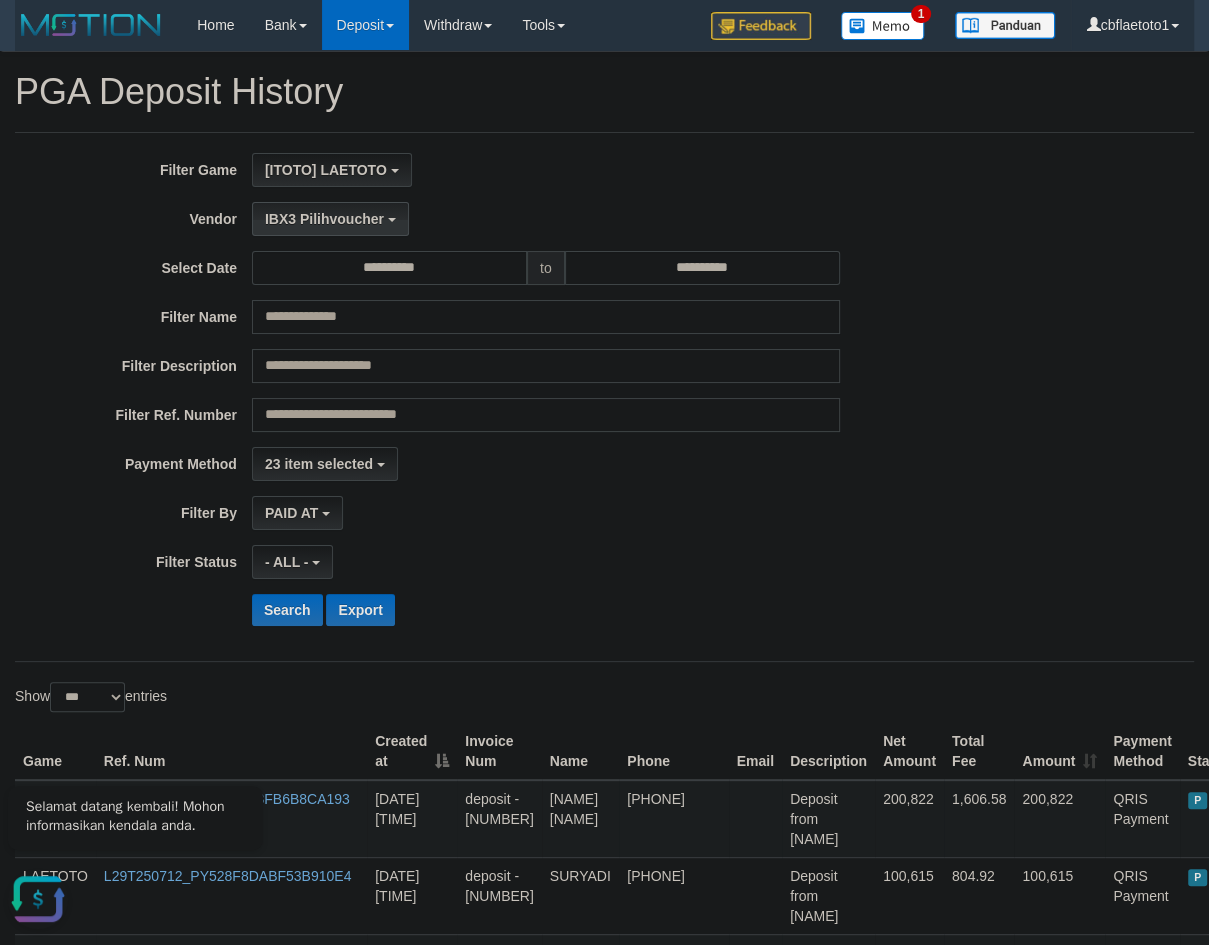 click on "IBX3 Pilihvoucher" at bounding box center (324, 219) 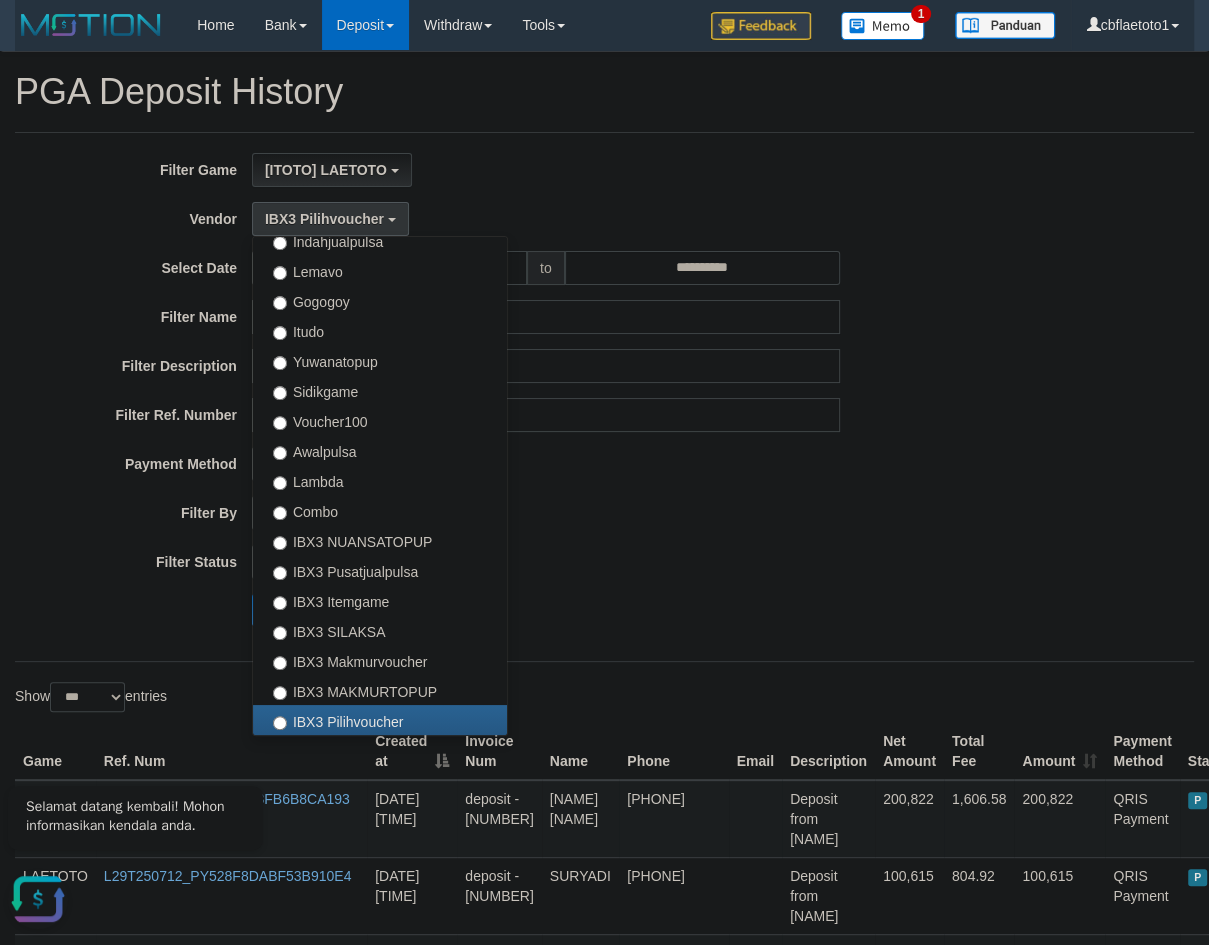 scroll, scrollTop: 688, scrollLeft: 0, axis: vertical 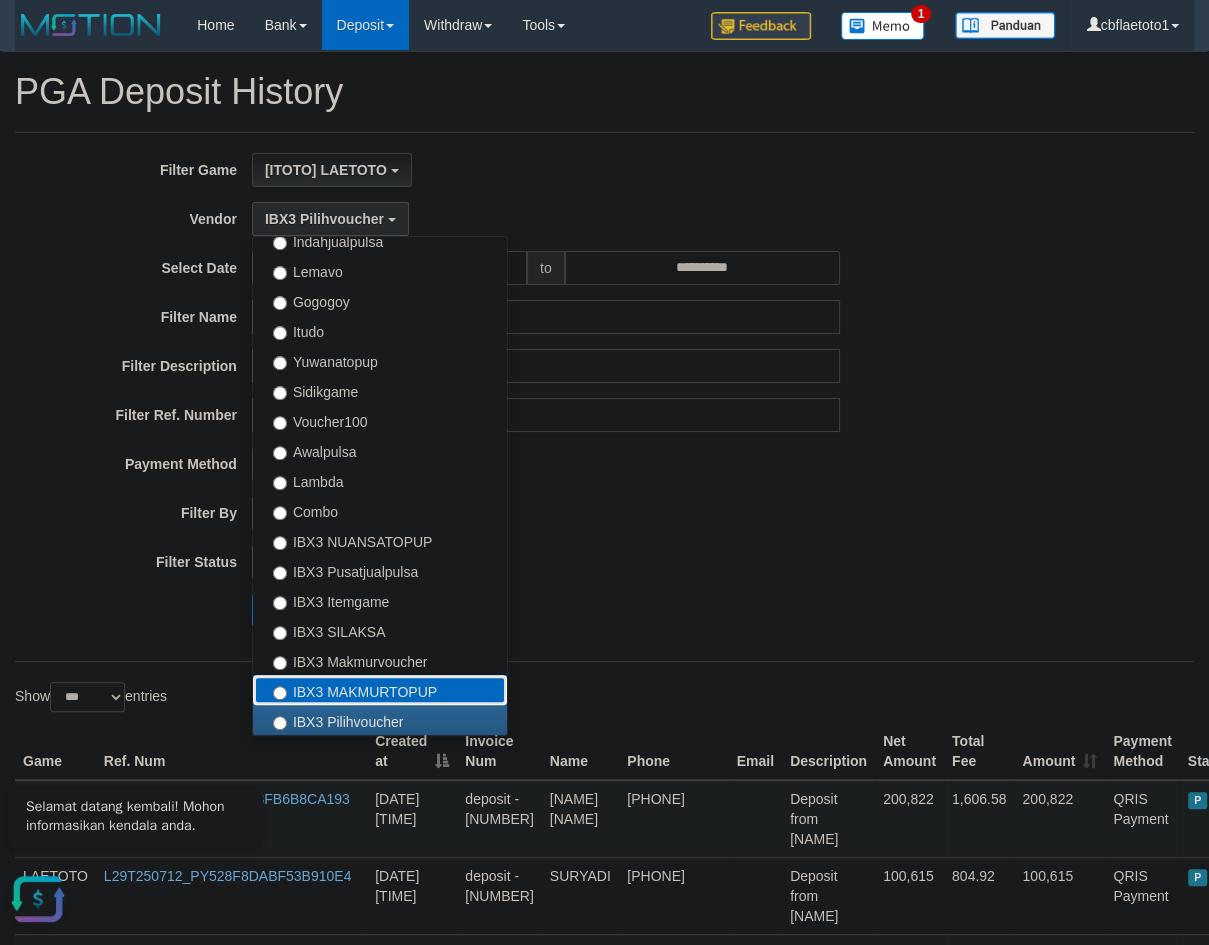 click on "IBX3 MAKMURTOPUP" at bounding box center [380, 690] 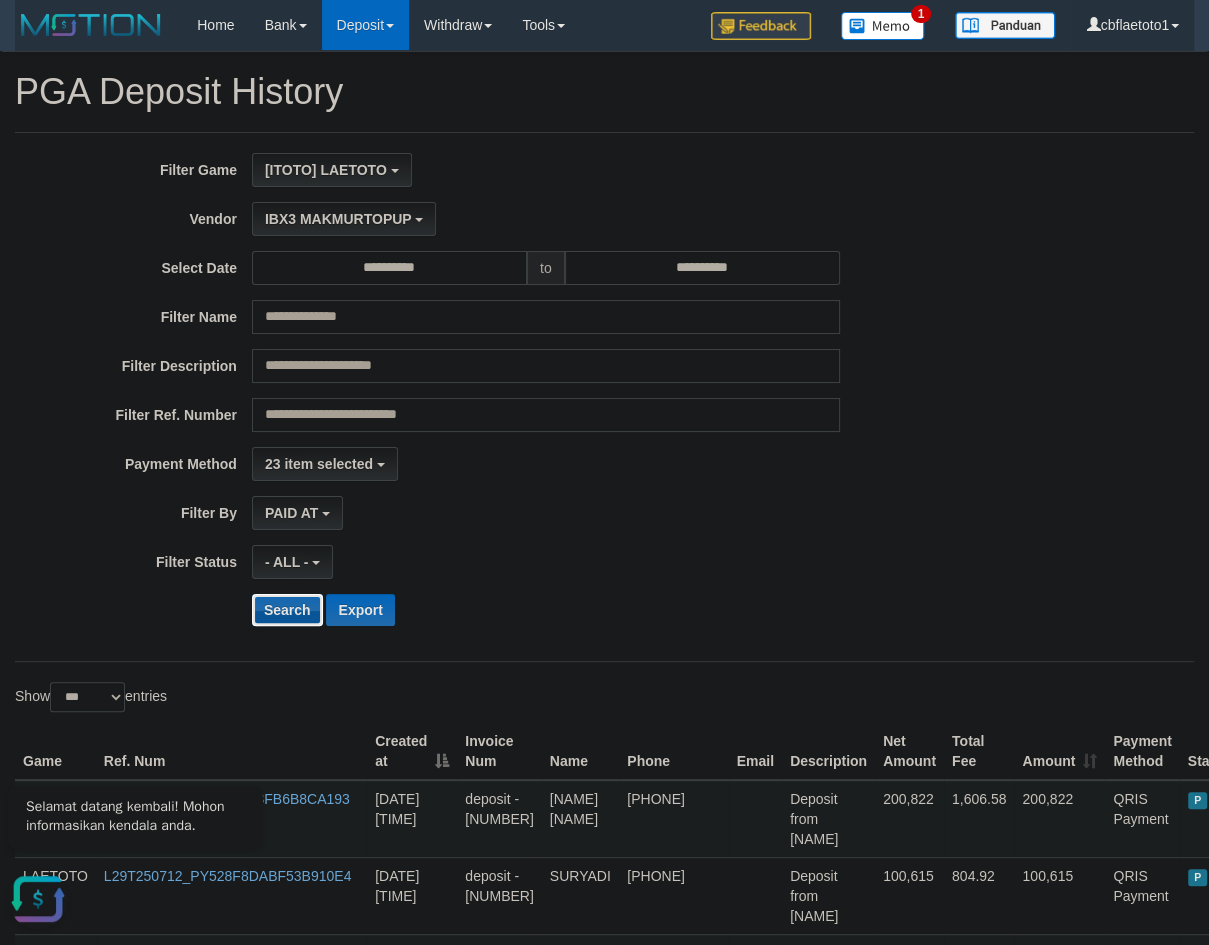 click on "Search" at bounding box center (287, 610) 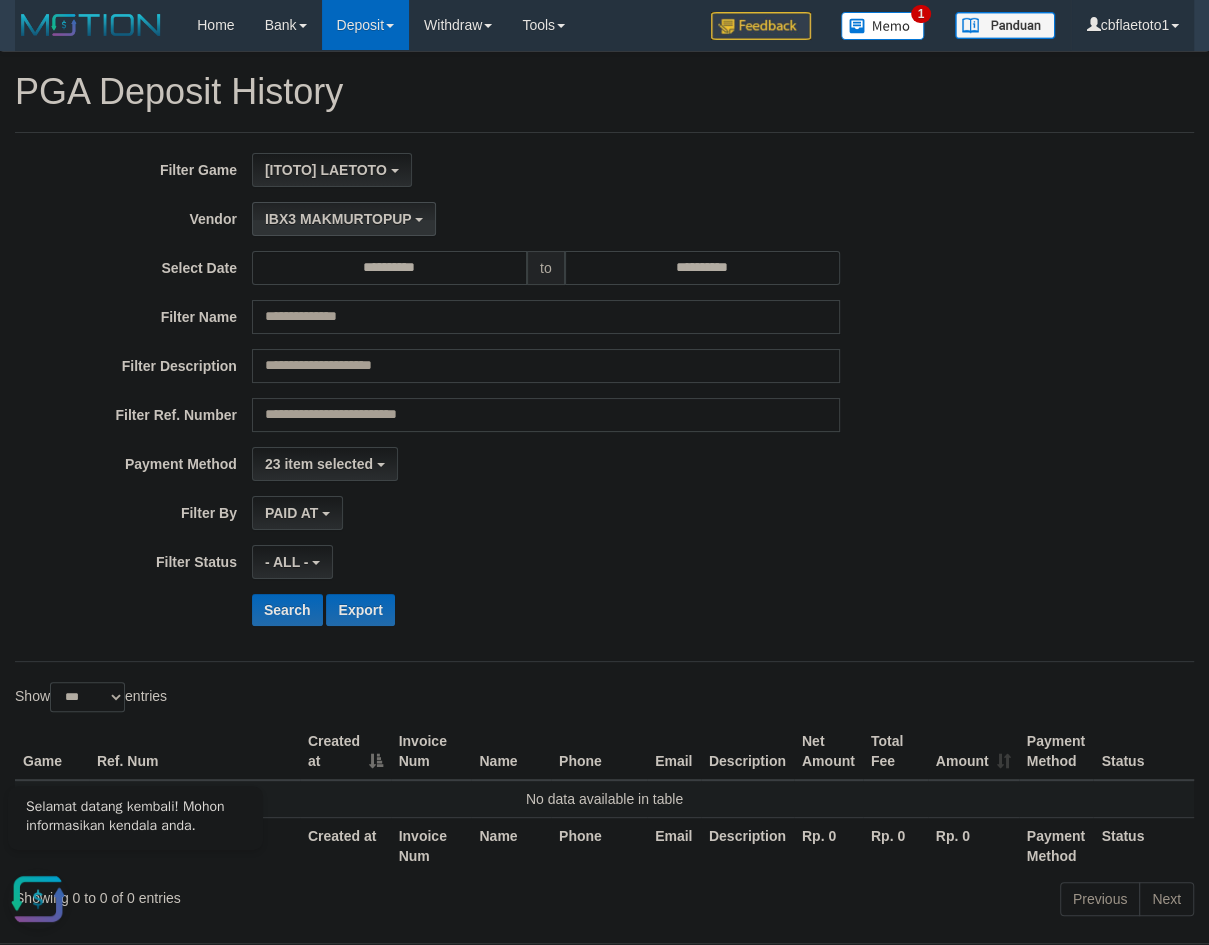 click on "IBX3 MAKMURTOPUP" at bounding box center [344, 219] 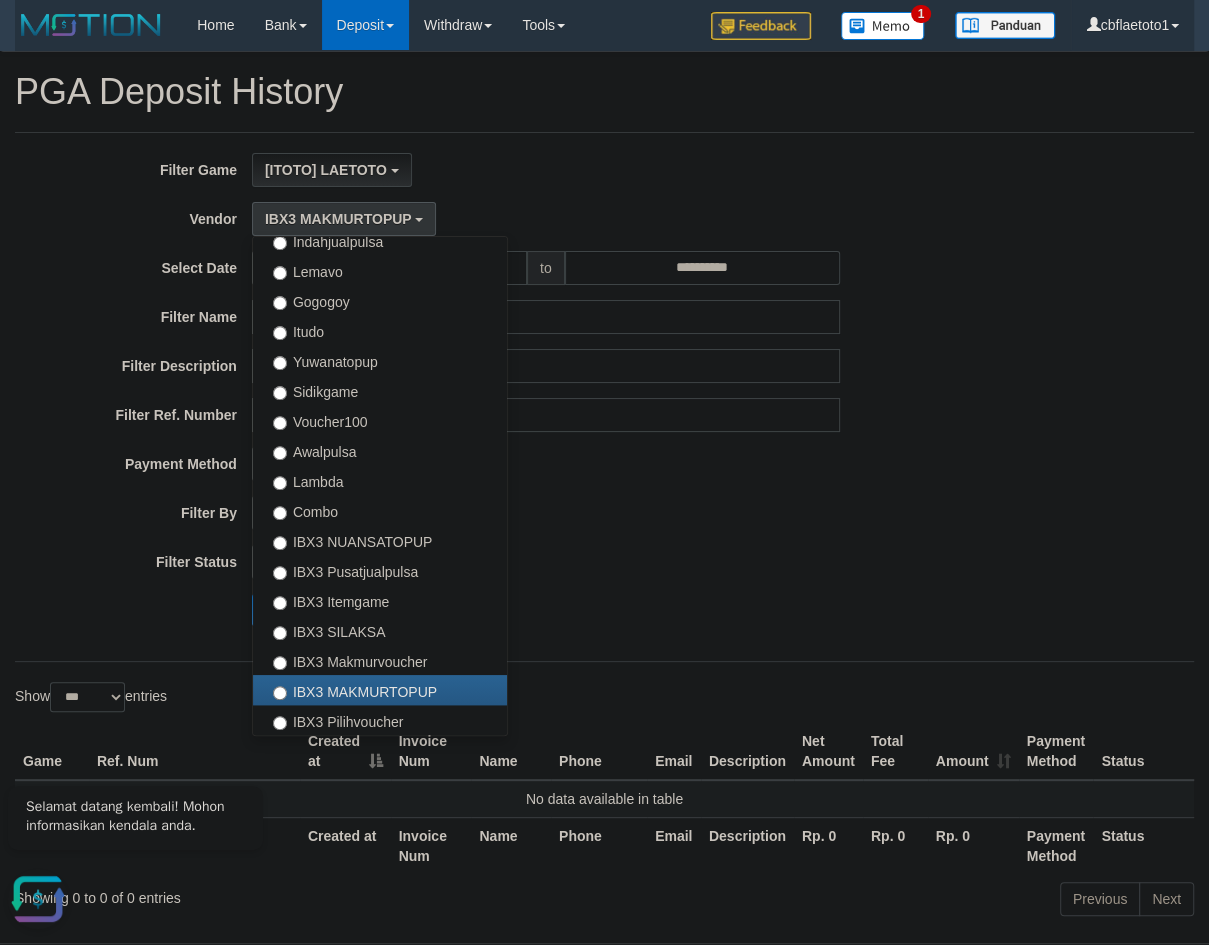 scroll, scrollTop: 688, scrollLeft: 0, axis: vertical 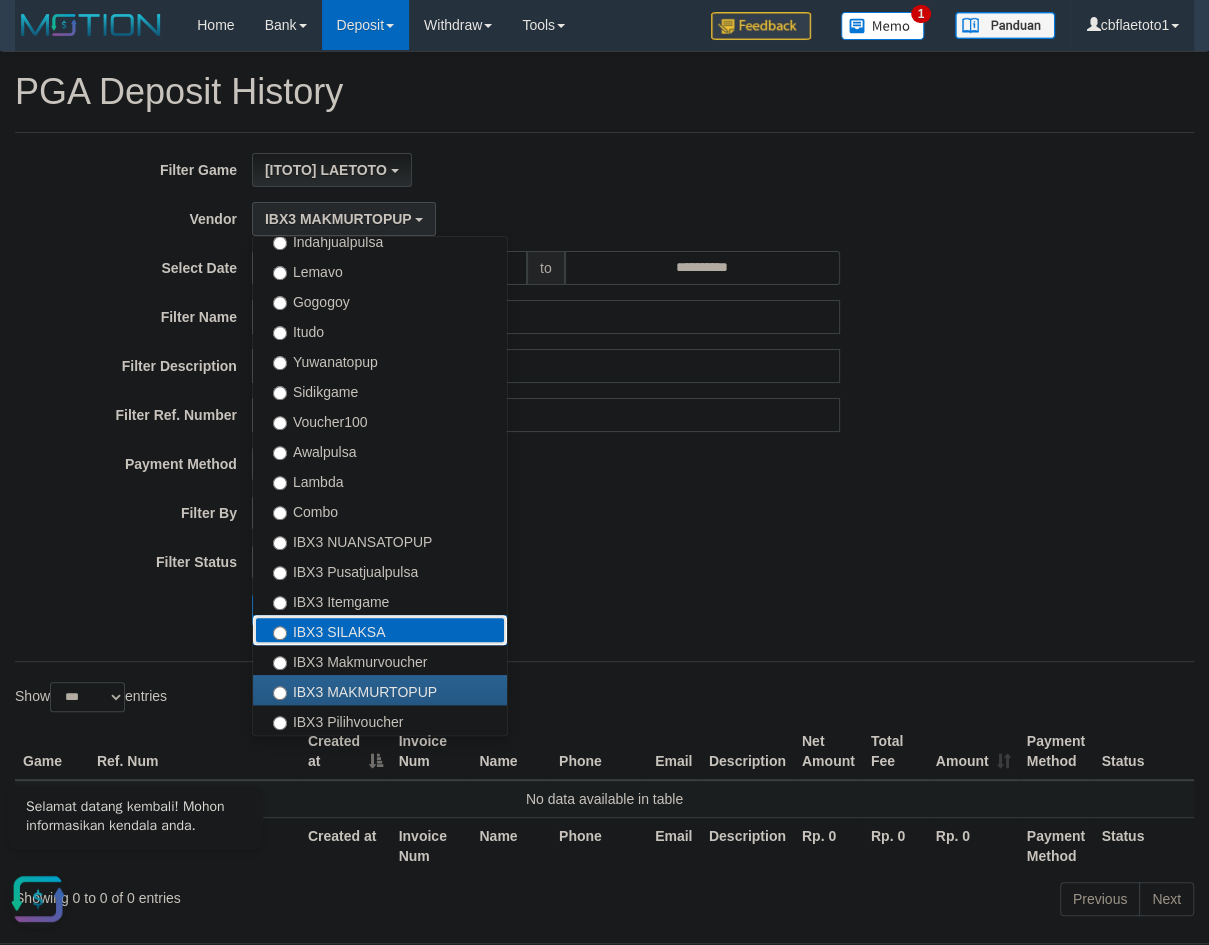 click on "IBX3 SILAKSA" at bounding box center [380, 630] 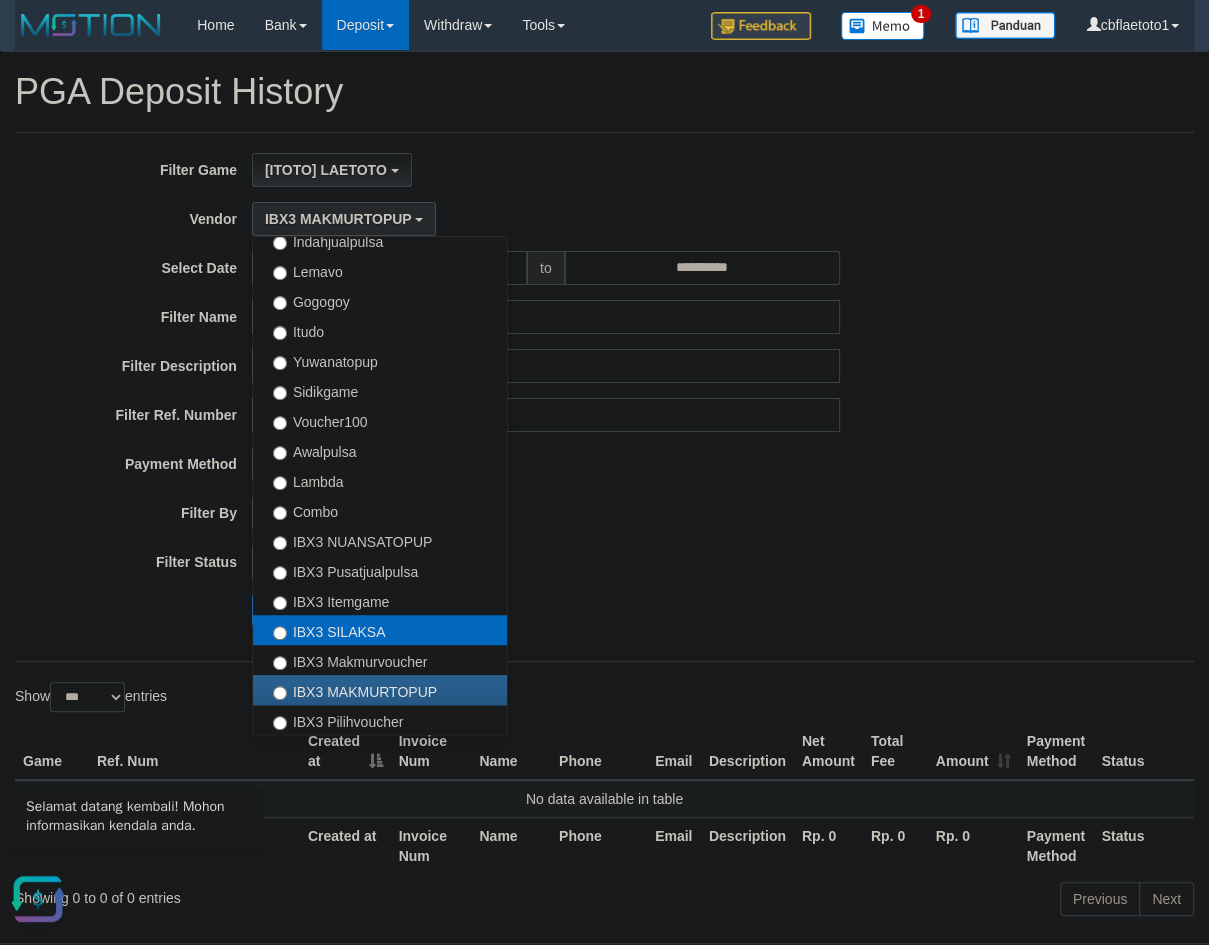 select on "**********" 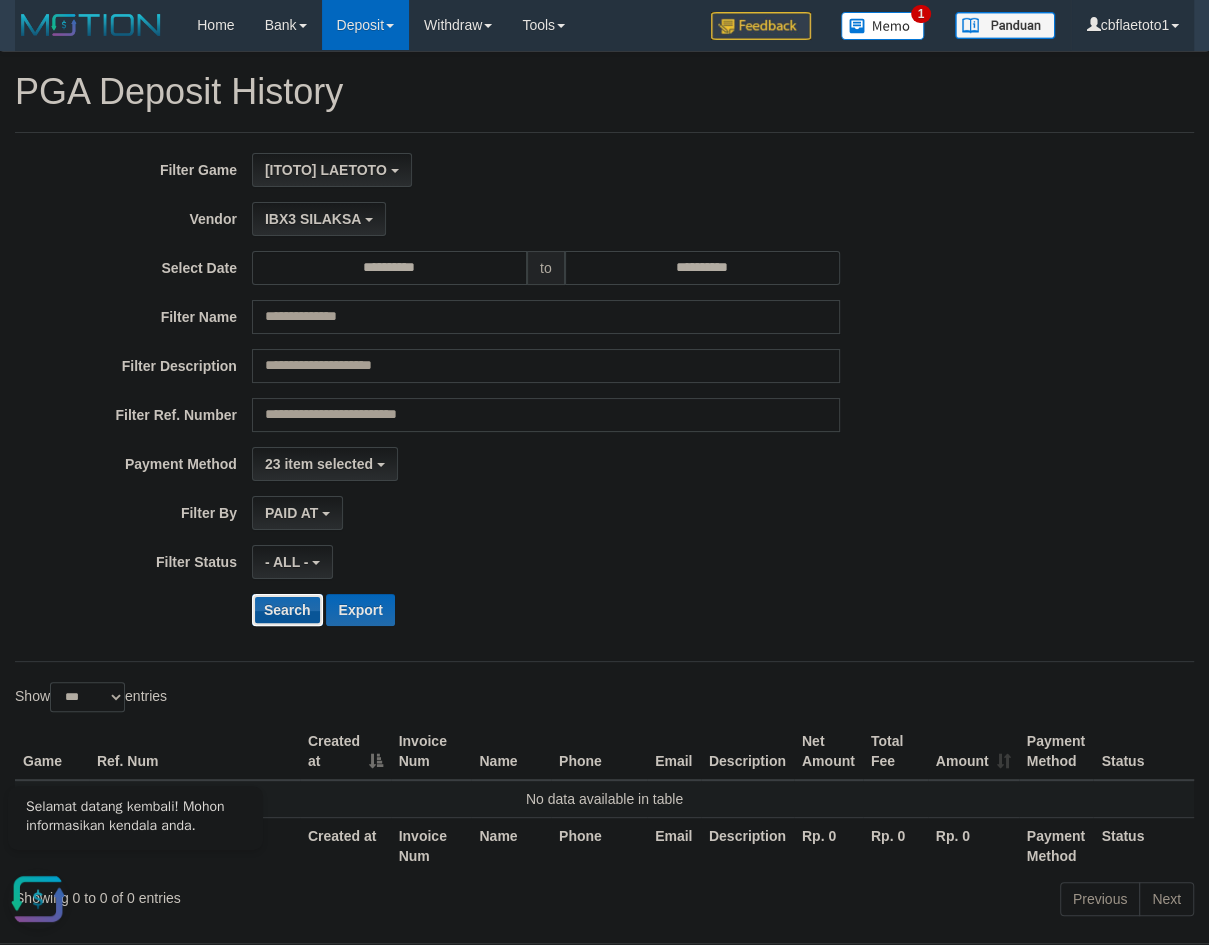 click on "Search" at bounding box center [287, 610] 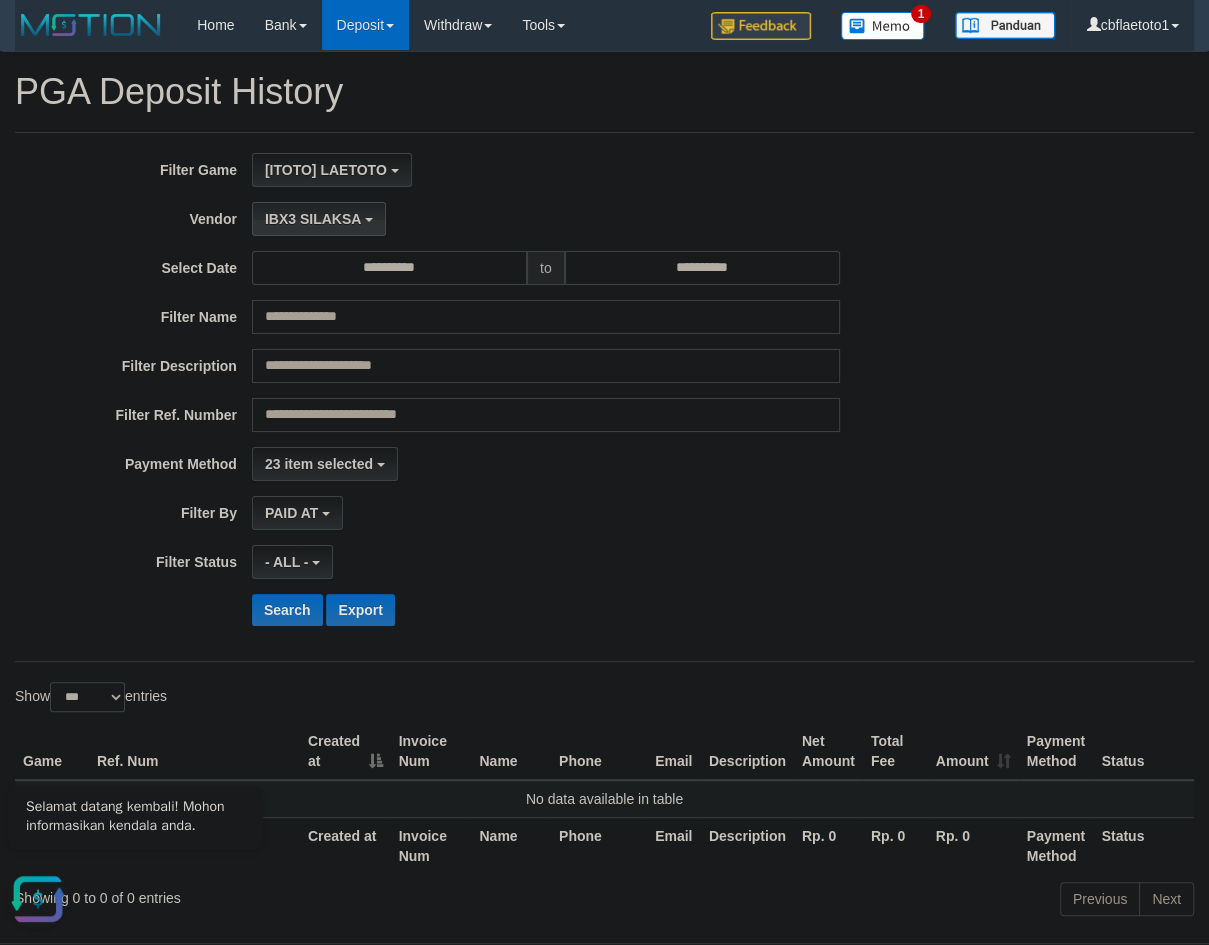 click on "IBX3 SILAKSA" at bounding box center (319, 219) 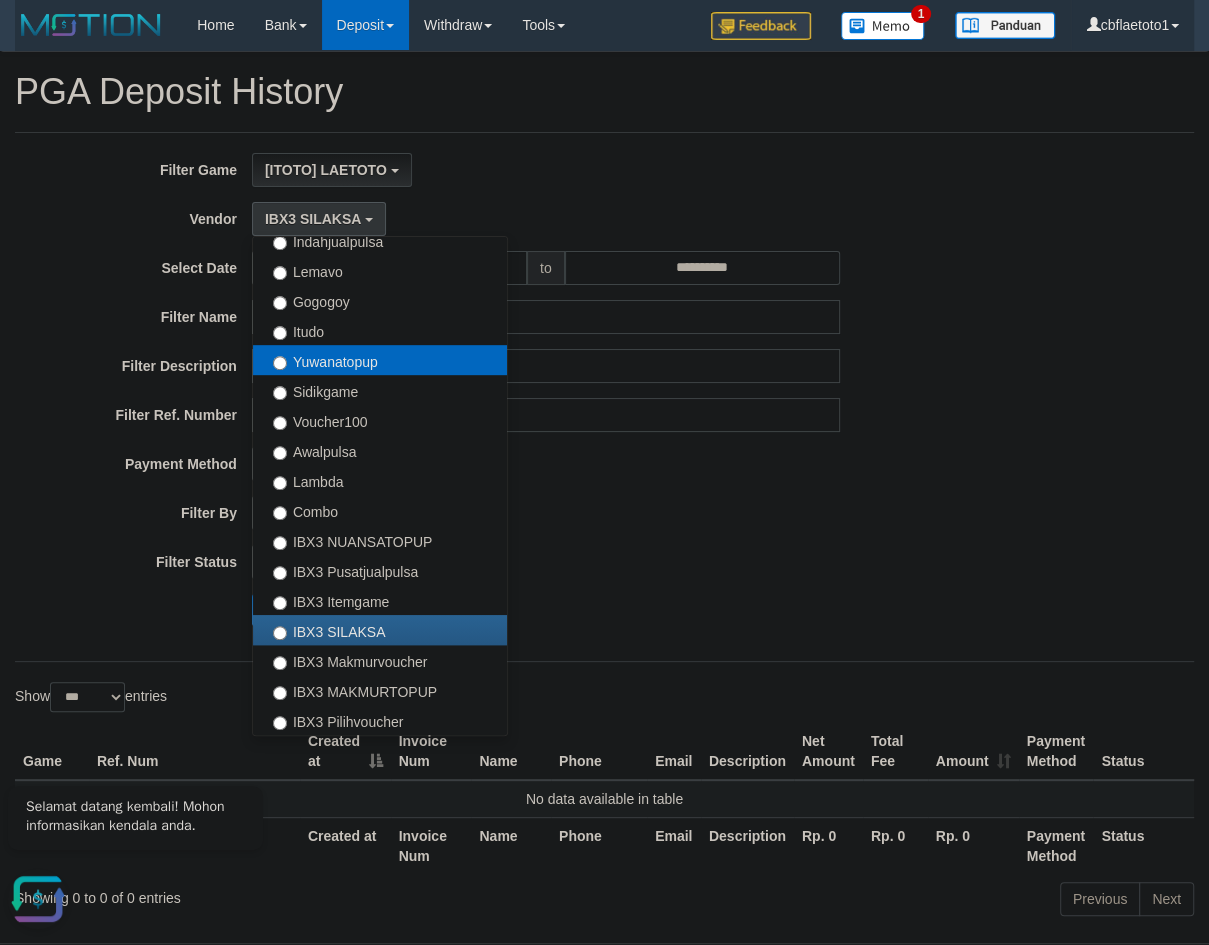 scroll, scrollTop: 688, scrollLeft: 0, axis: vertical 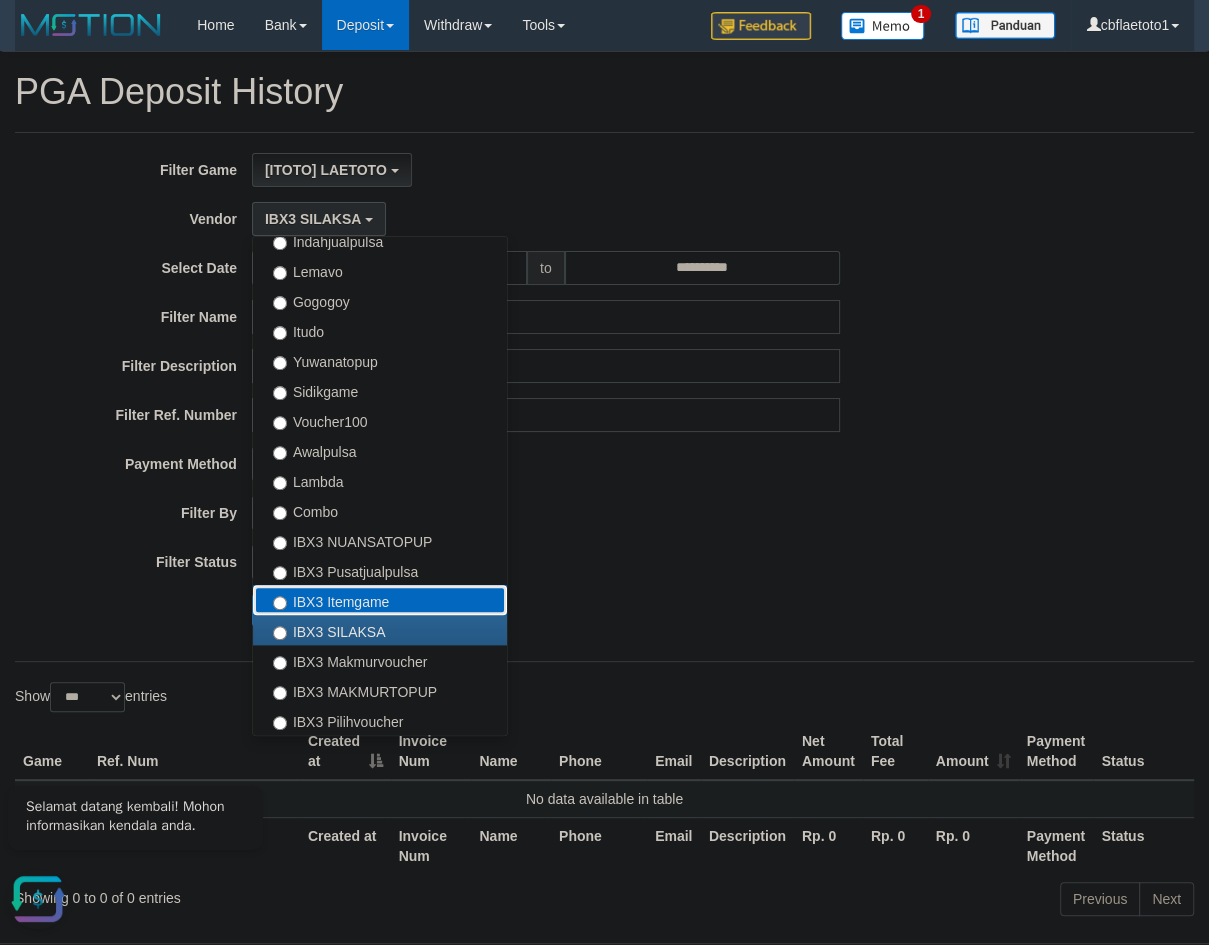 click on "IBX3 Itemgame" at bounding box center (380, 600) 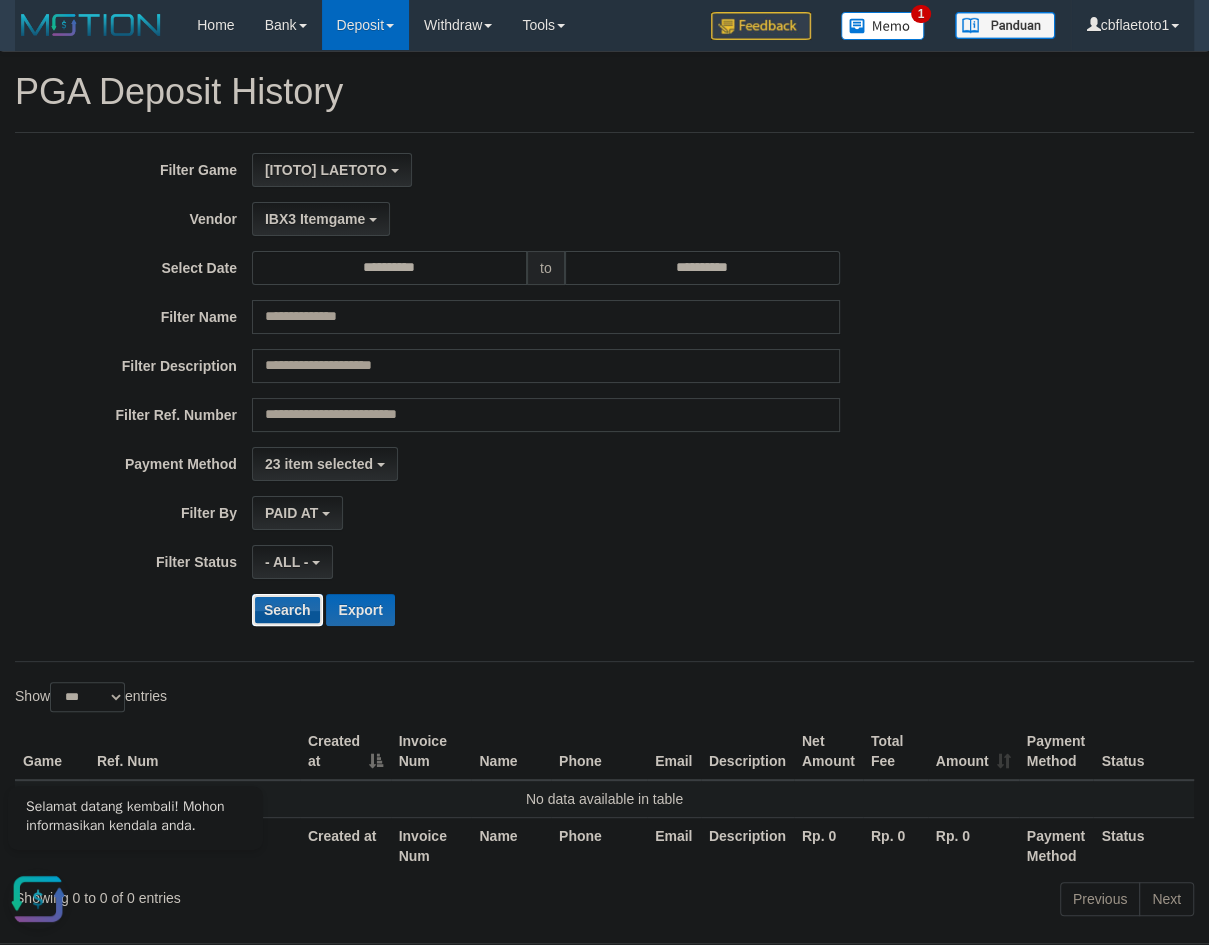 click on "Search" at bounding box center (287, 610) 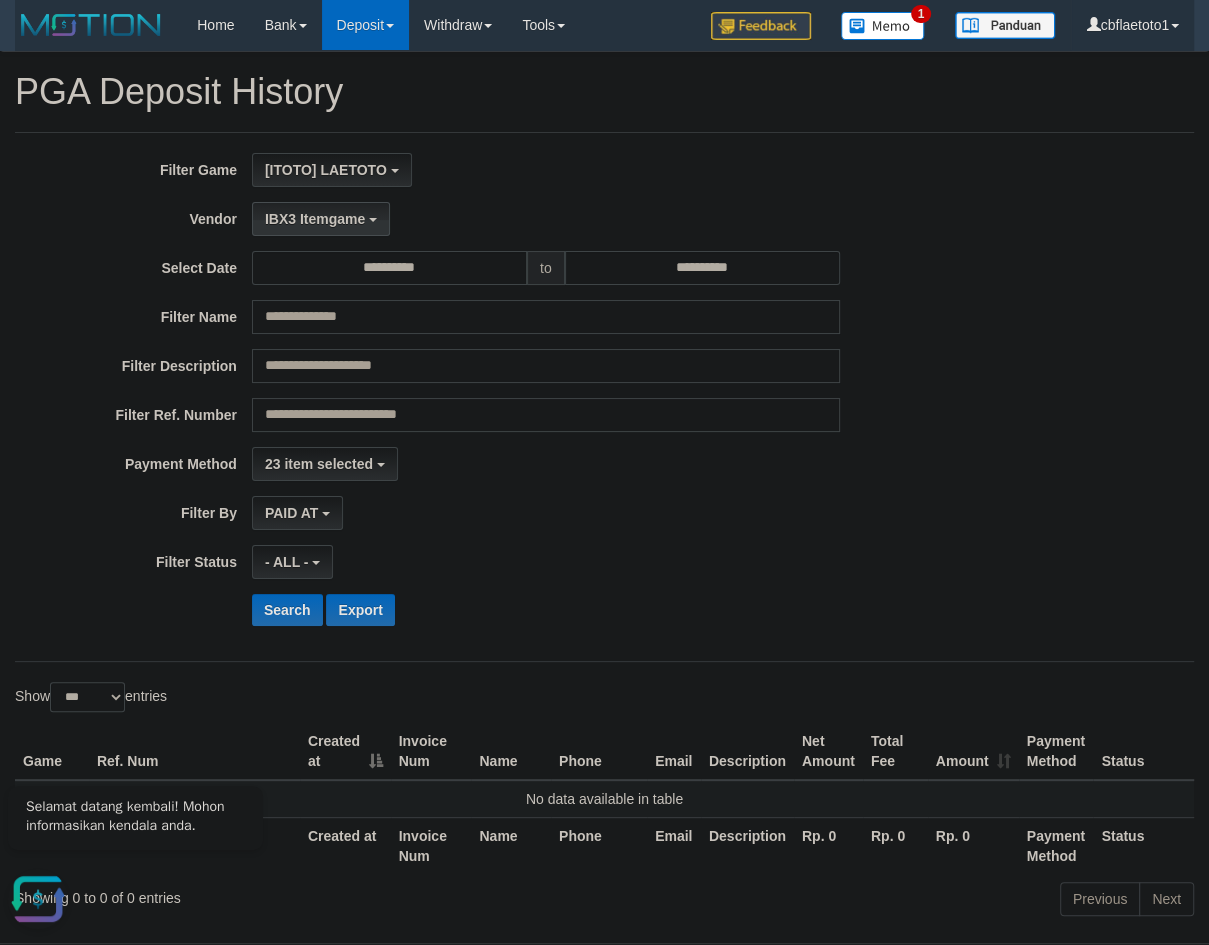 click on "IBX3 Itemgame" at bounding box center [321, 219] 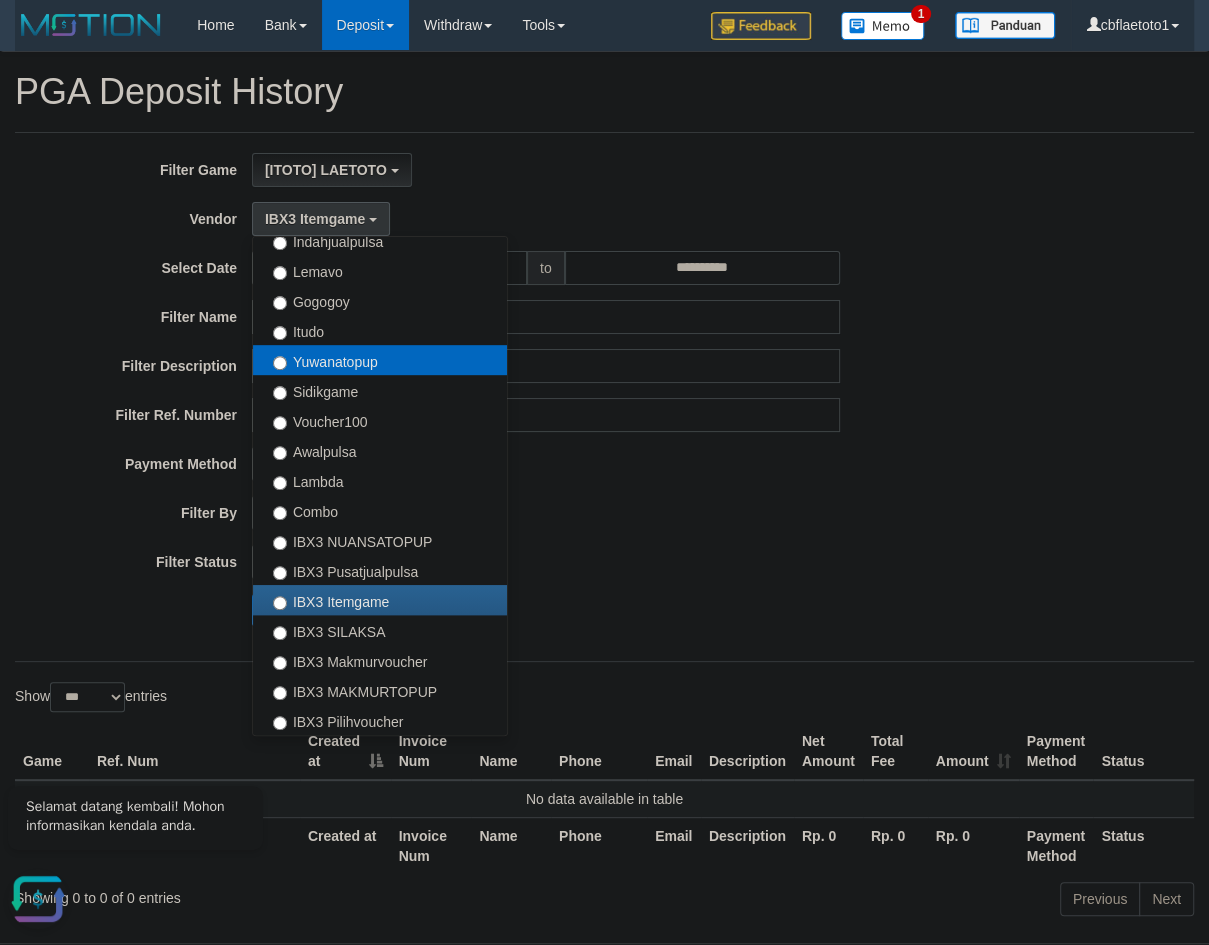 scroll, scrollTop: 688, scrollLeft: 0, axis: vertical 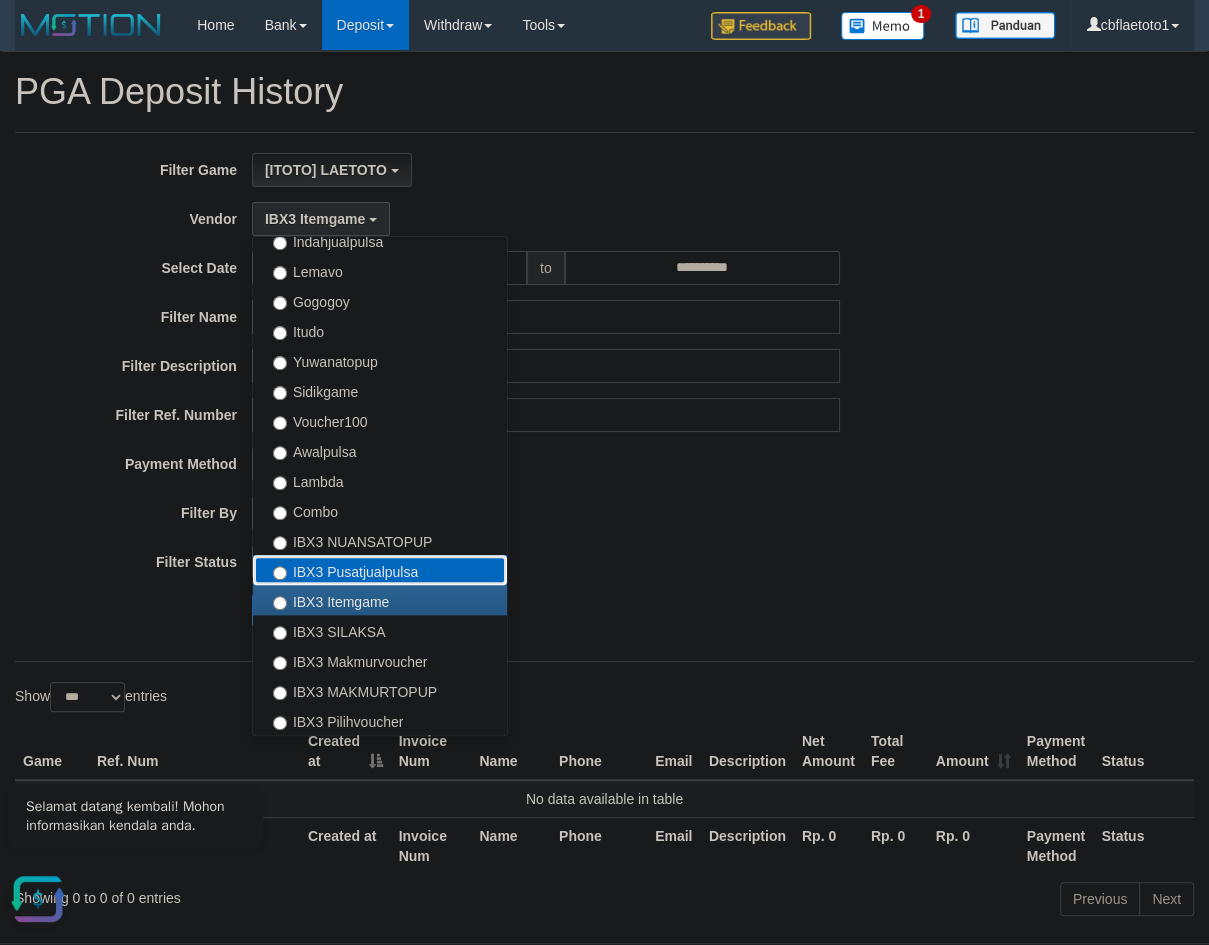 click on "IBX3 Pusatjualpulsa" at bounding box center [380, 570] 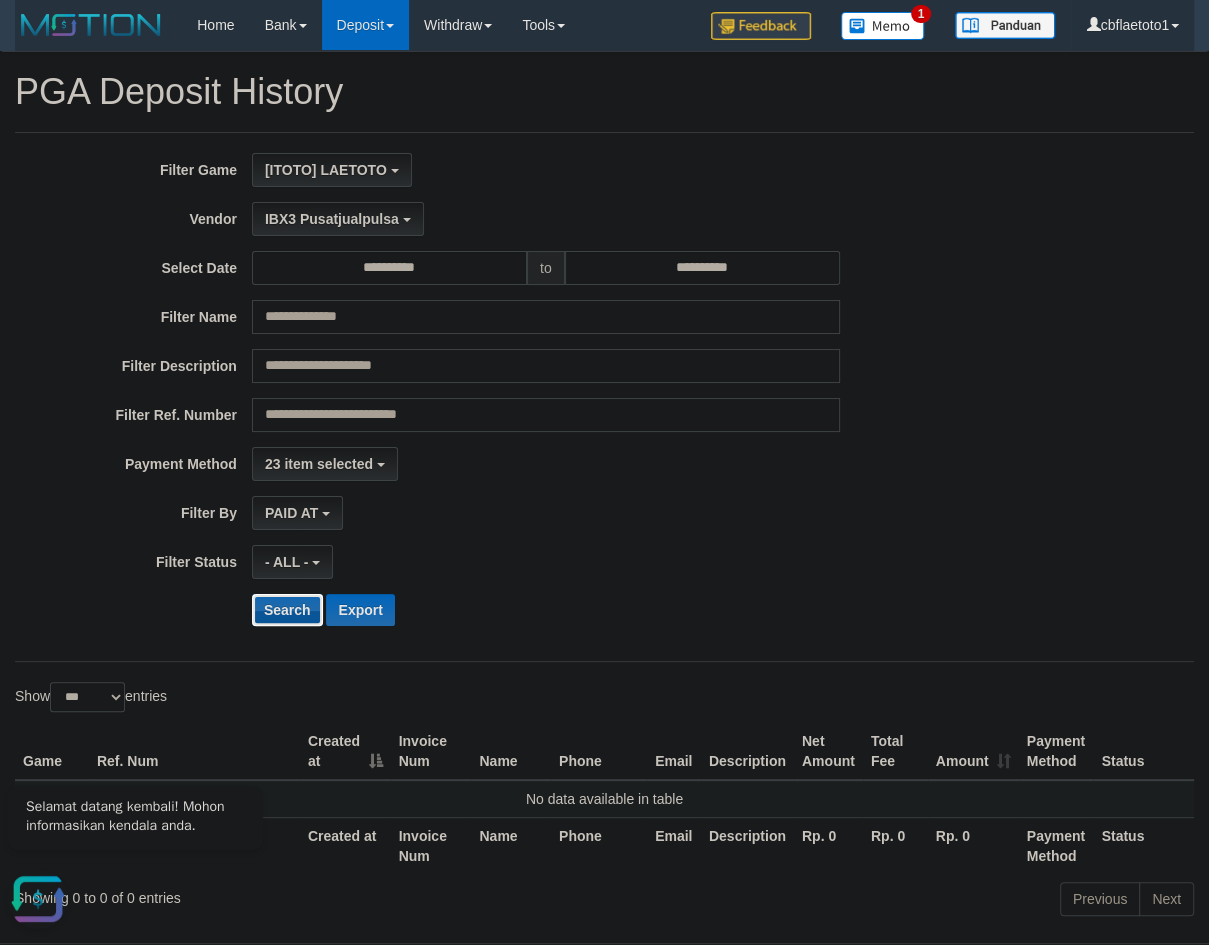 click on "Search" at bounding box center (287, 610) 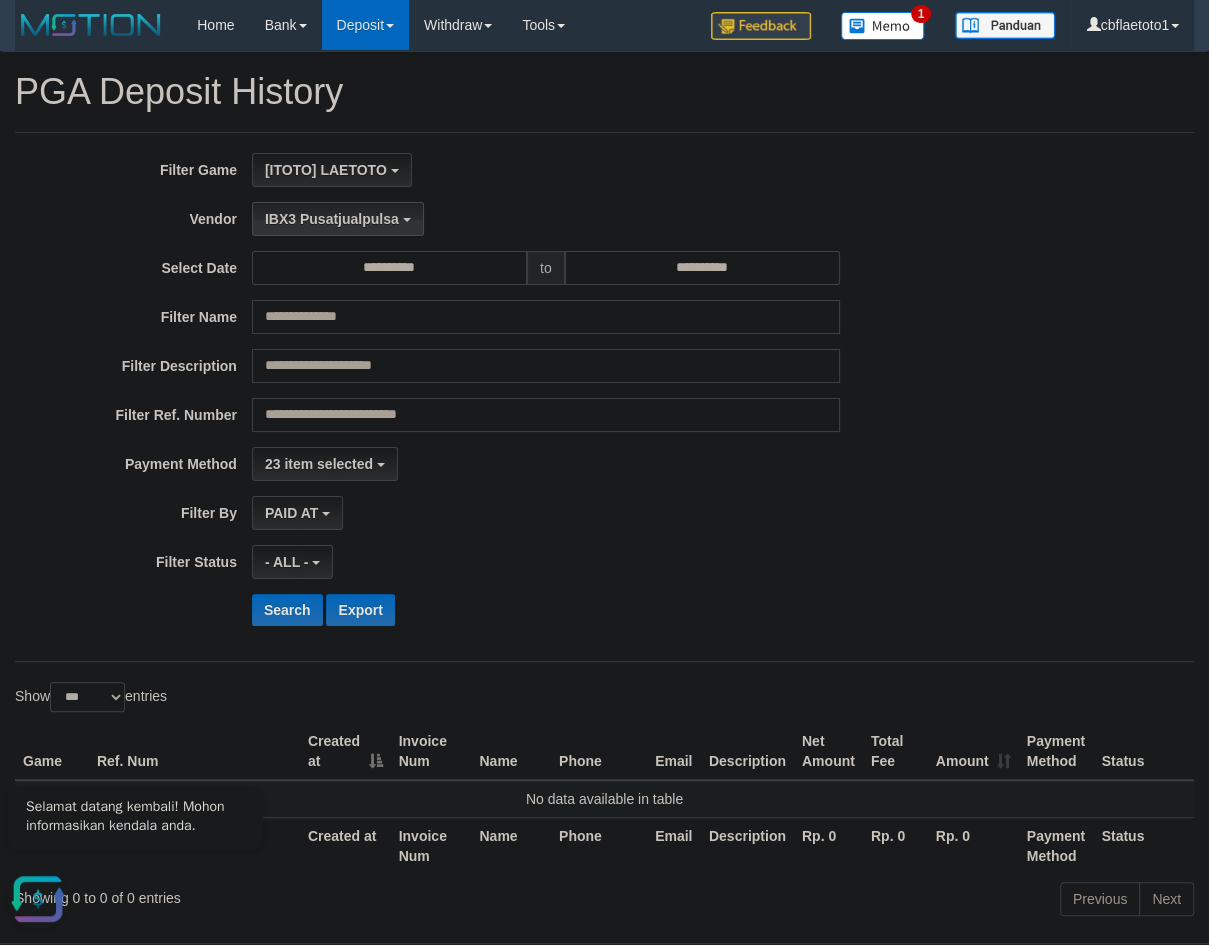 click on "IBX3 Pusatjualpulsa" at bounding box center [332, 219] 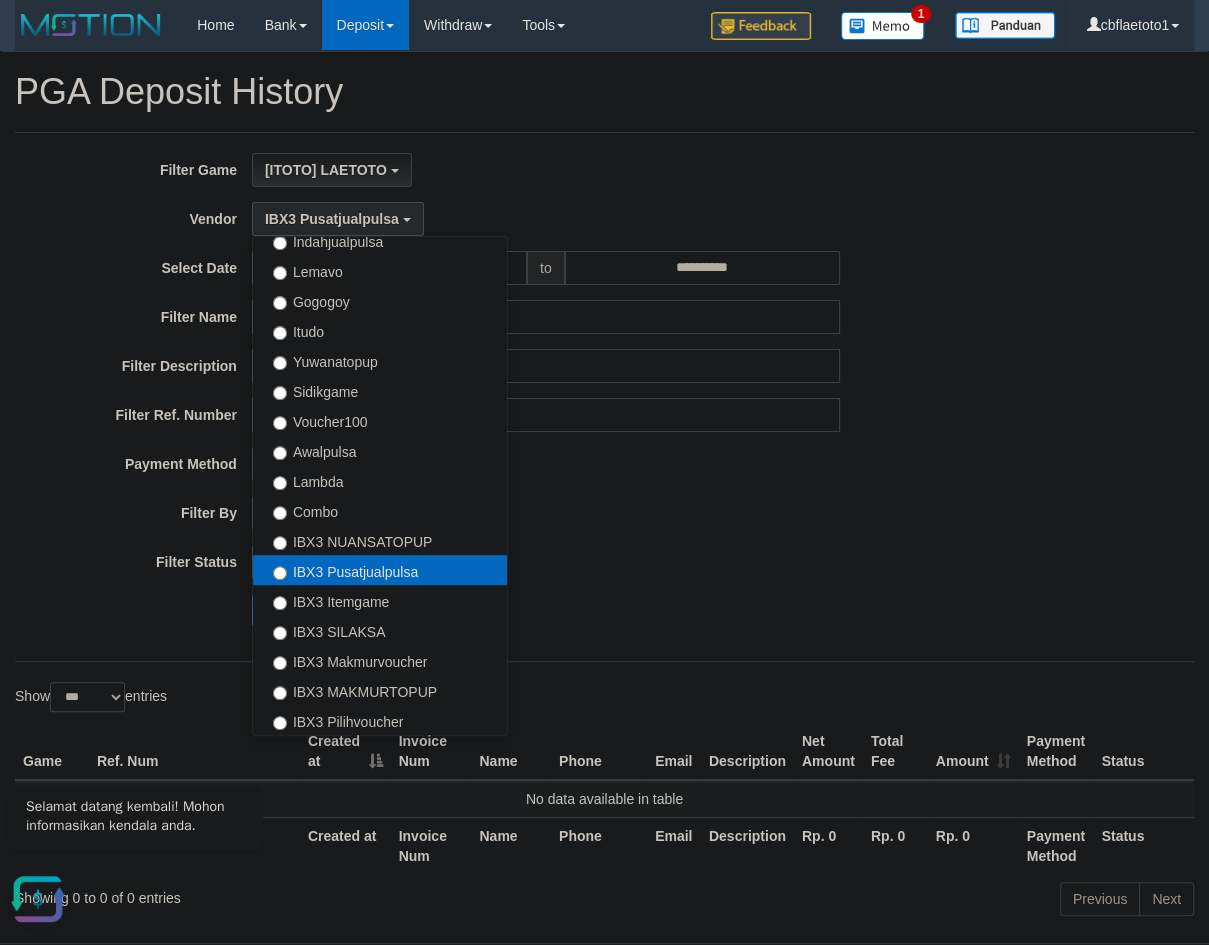 click on "IBX3 Pusatjualpulsa" at bounding box center [380, 570] 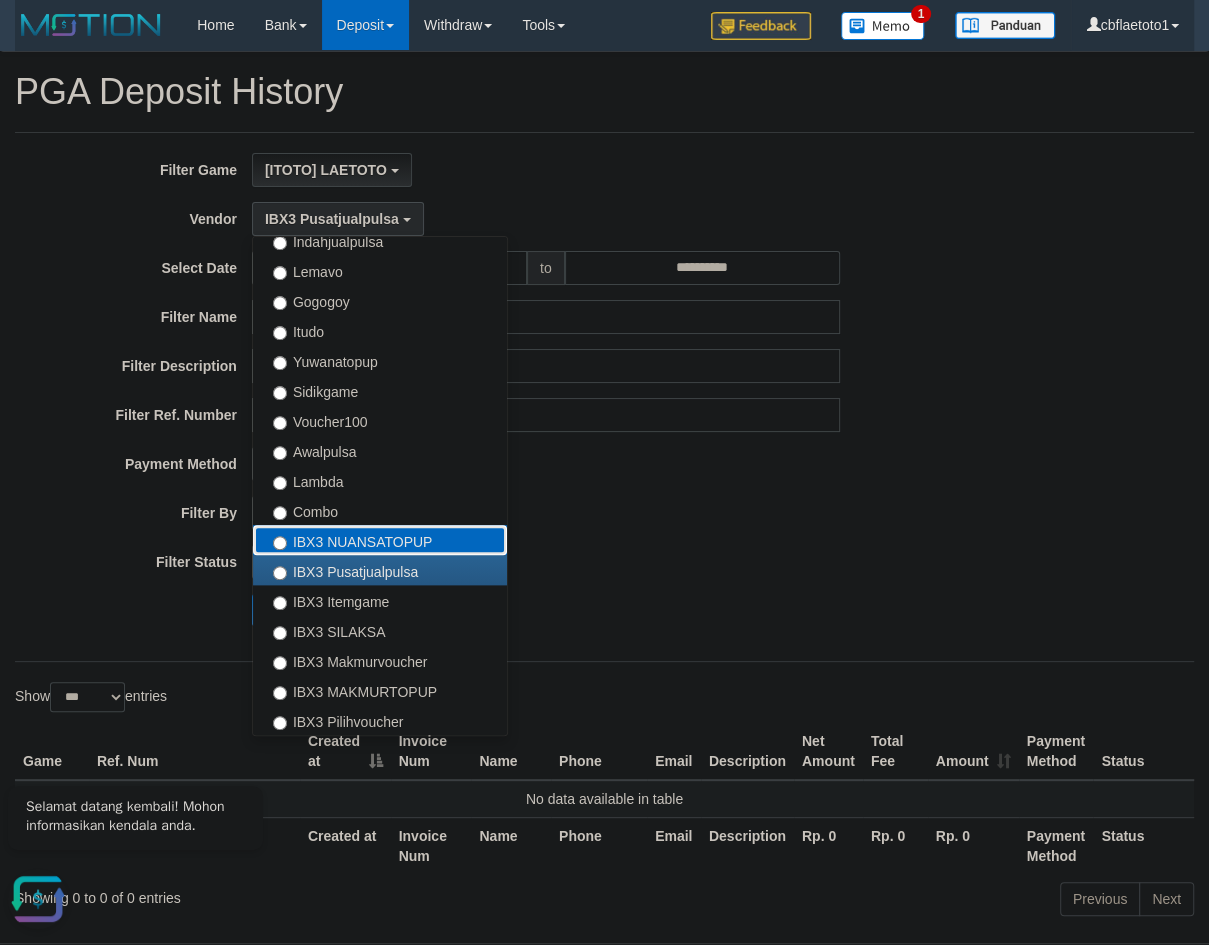 click on "IBX3 NUANSATOPUP" at bounding box center (380, 540) 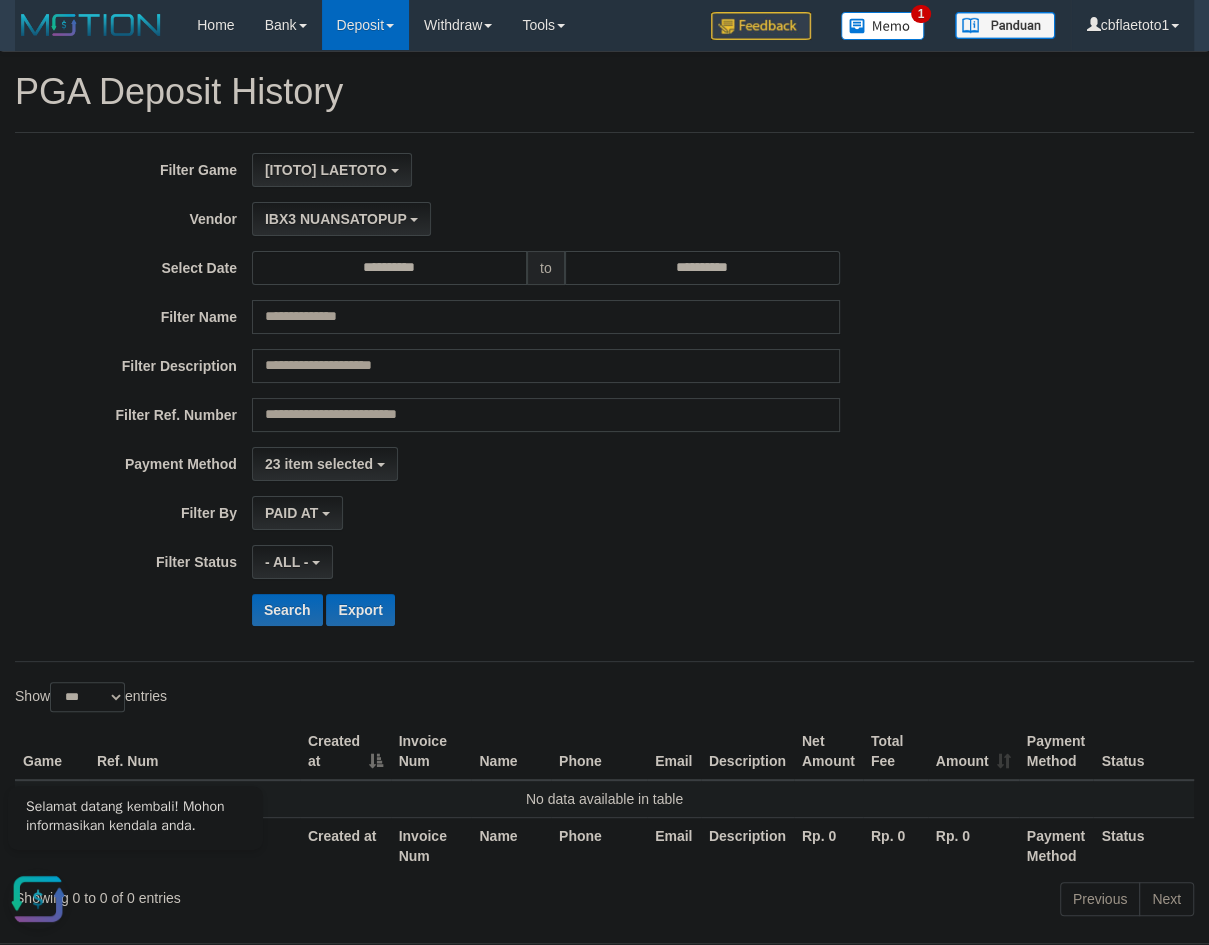 select on "**********" 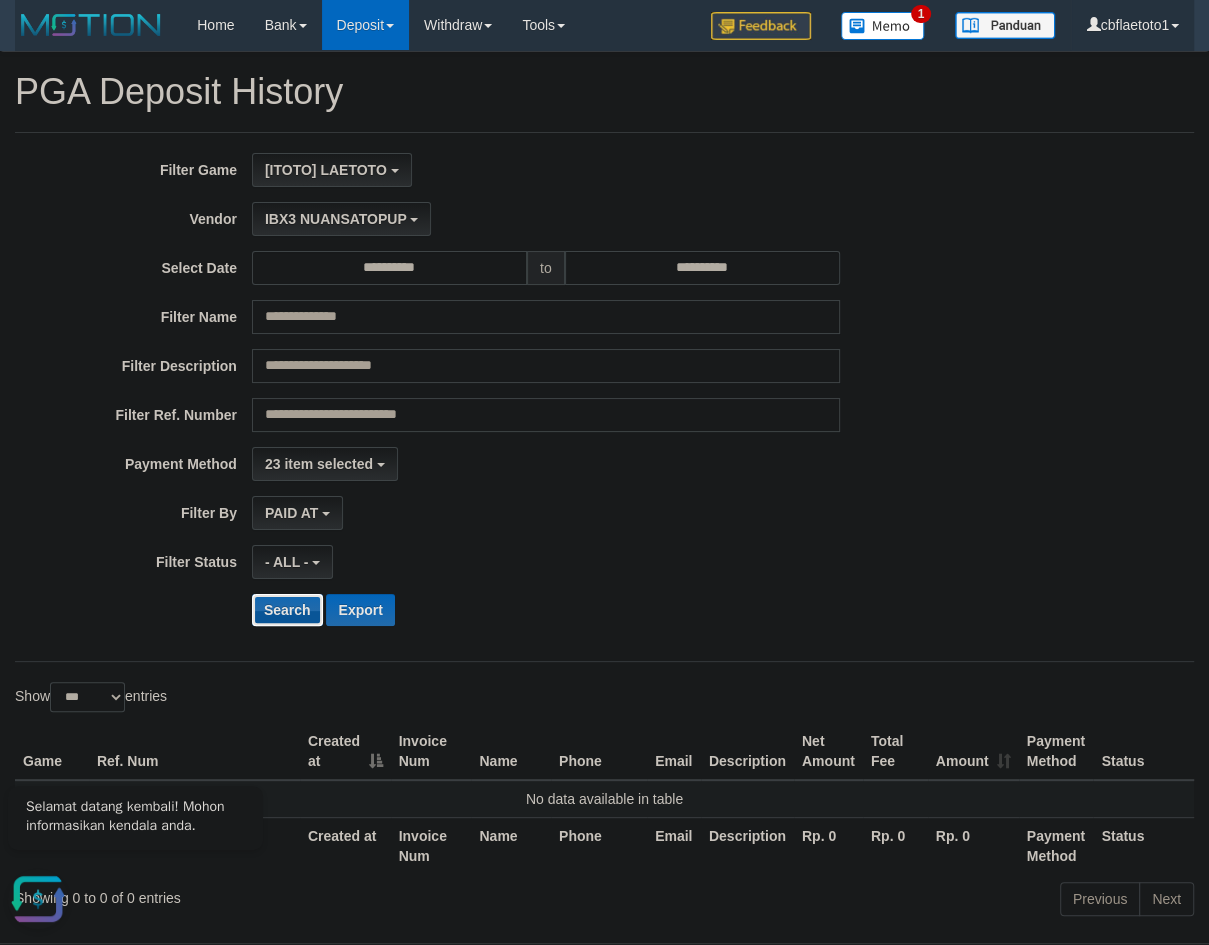 click on "Search" at bounding box center (287, 610) 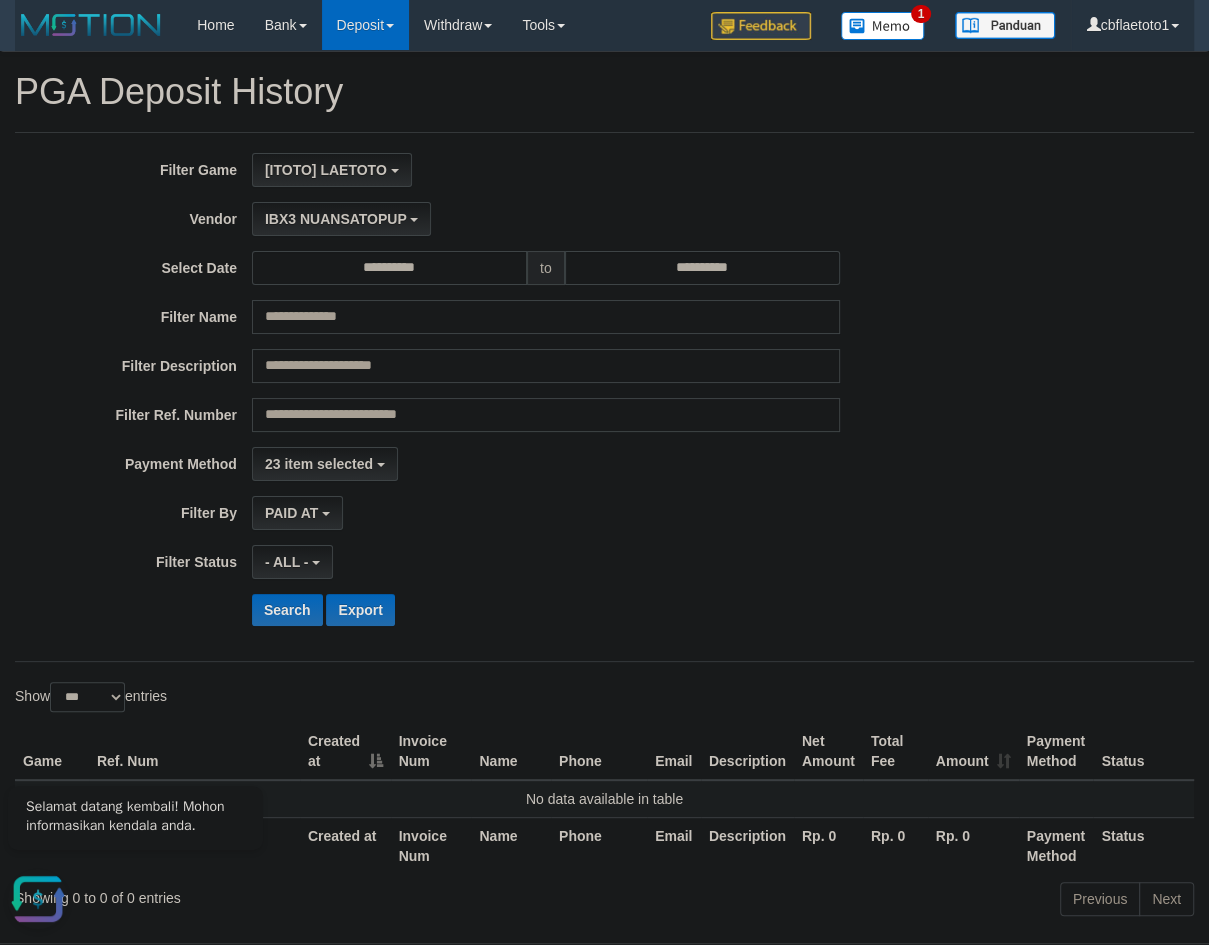 click on "**********" at bounding box center (504, 397) 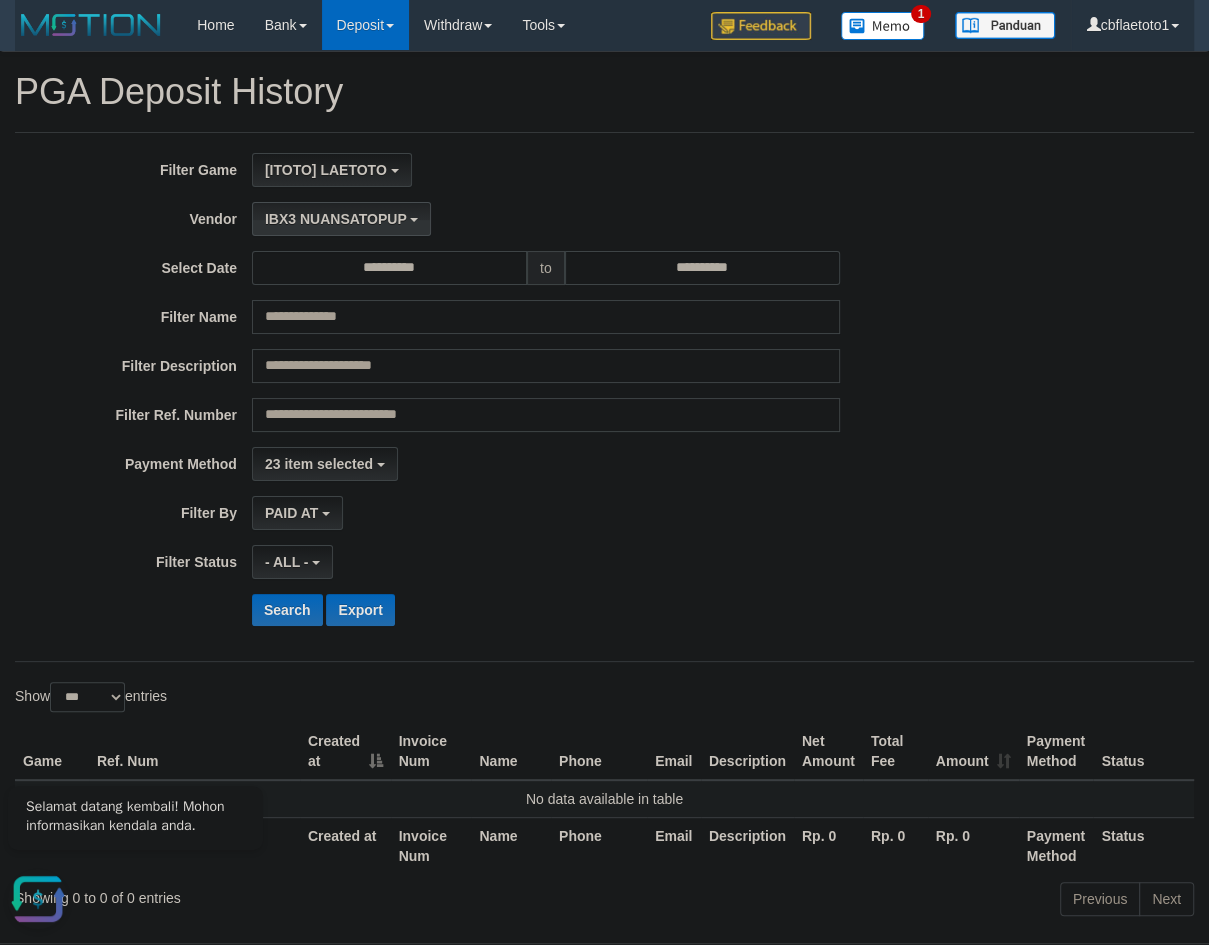 click on "IBX3 NUANSATOPUP" at bounding box center [341, 219] 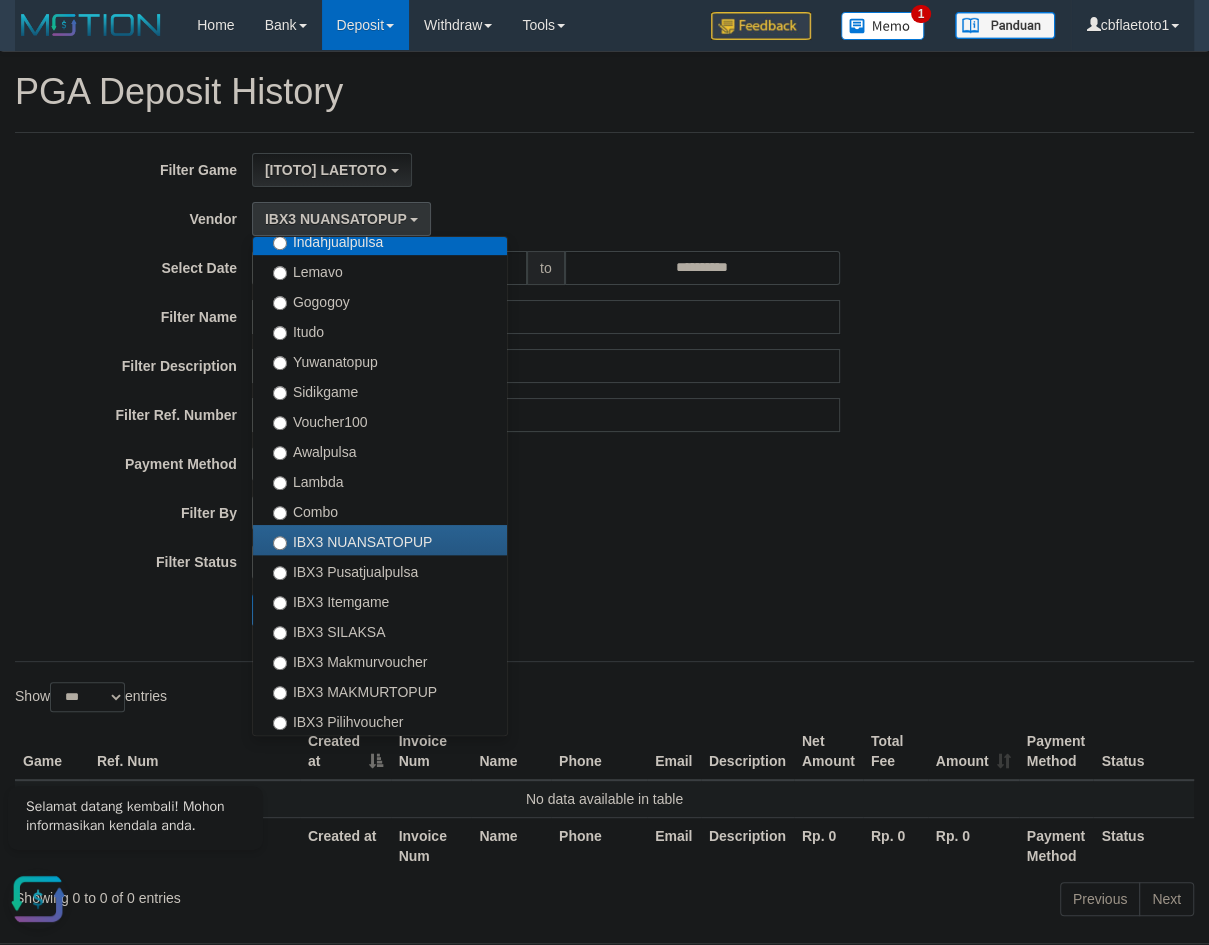 scroll, scrollTop: 688, scrollLeft: 0, axis: vertical 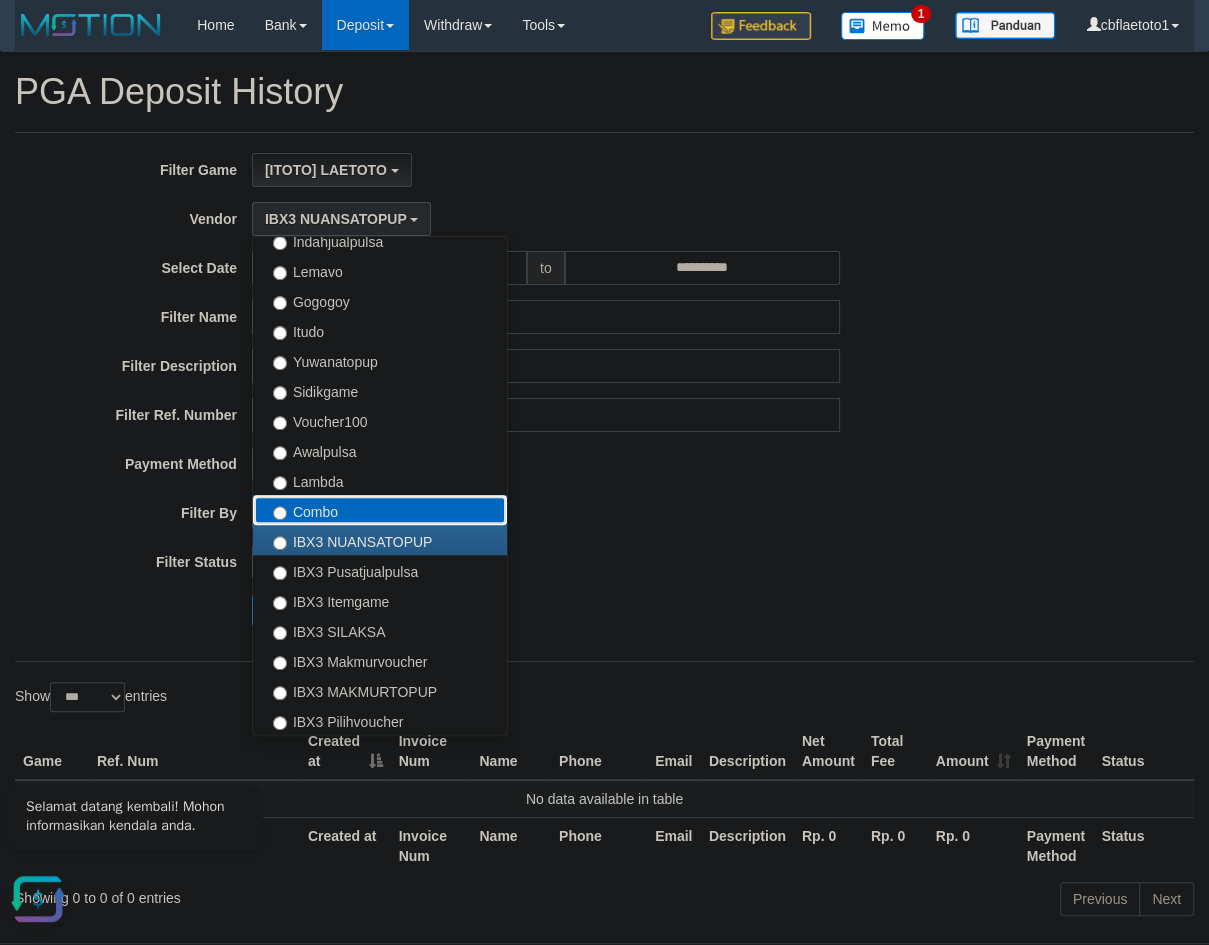click on "Combo" at bounding box center (380, 510) 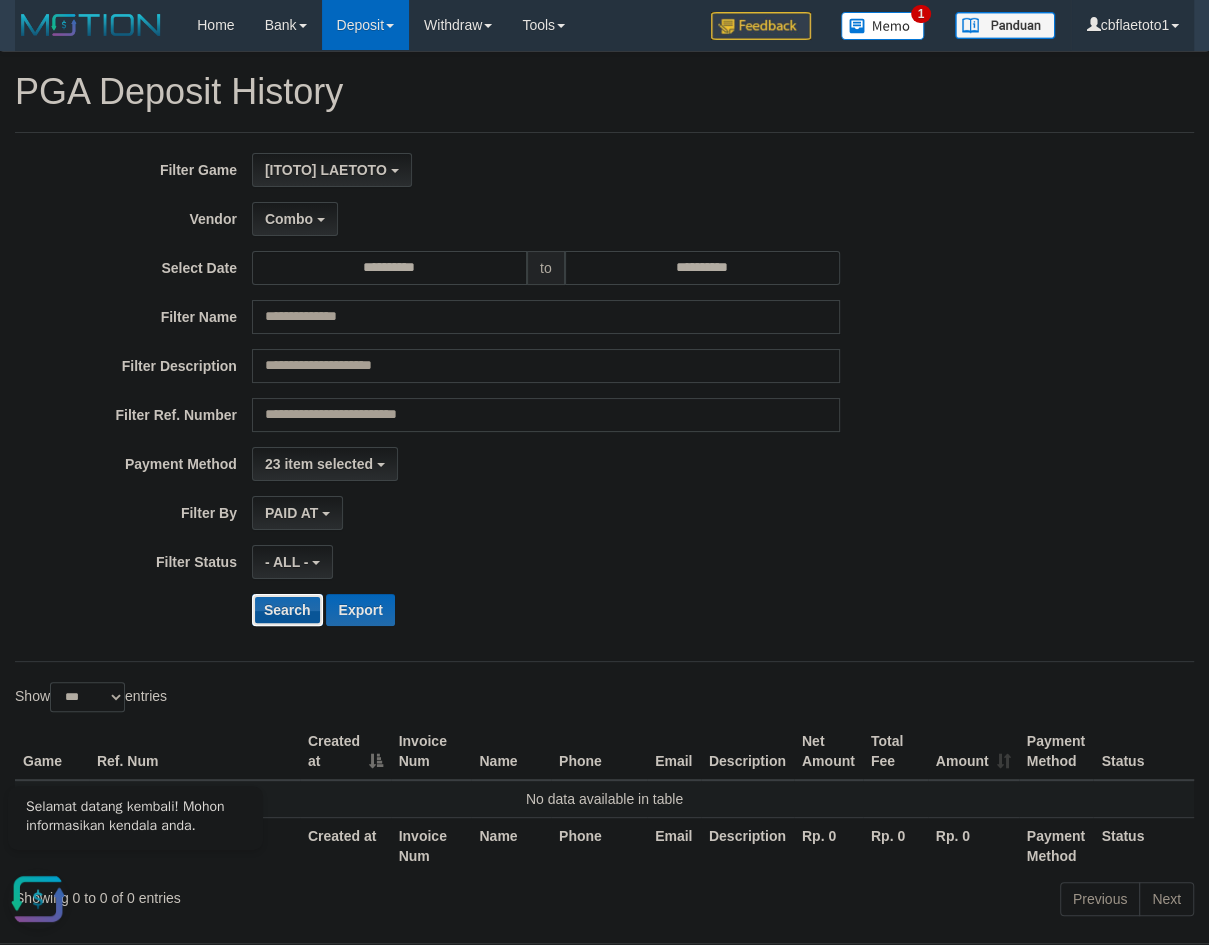 click on "Search" at bounding box center (287, 610) 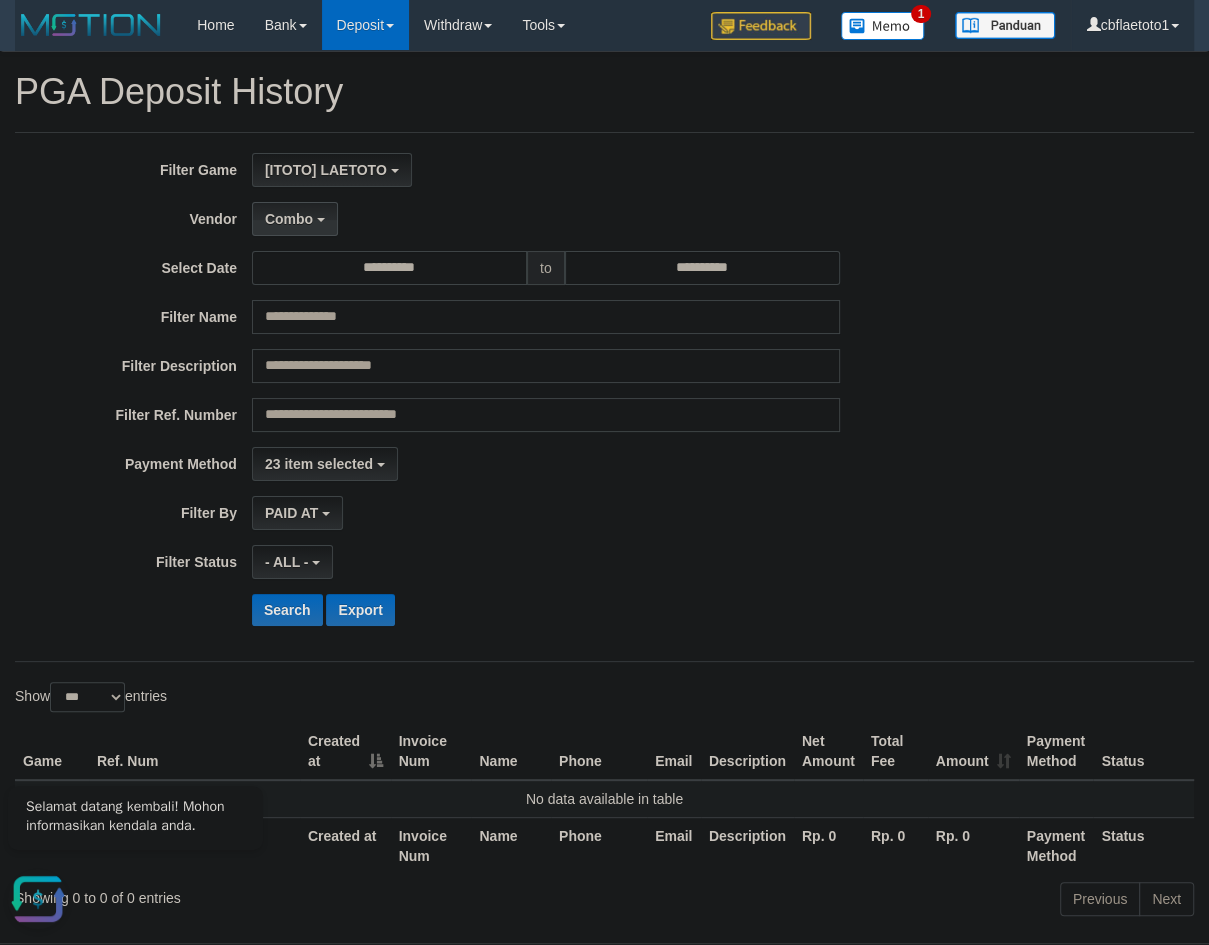 click on "Combo" at bounding box center [289, 219] 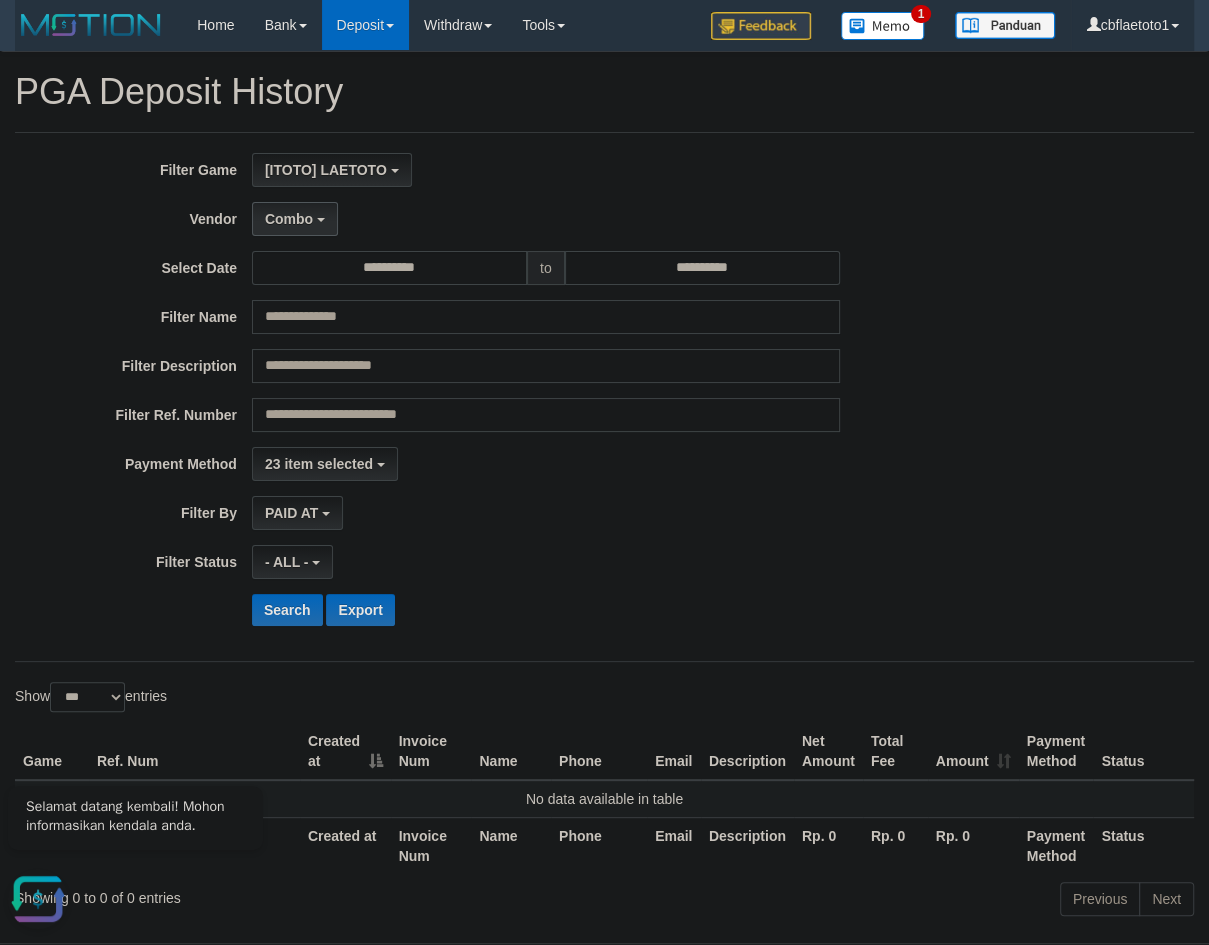 scroll, scrollTop: 688, scrollLeft: 0, axis: vertical 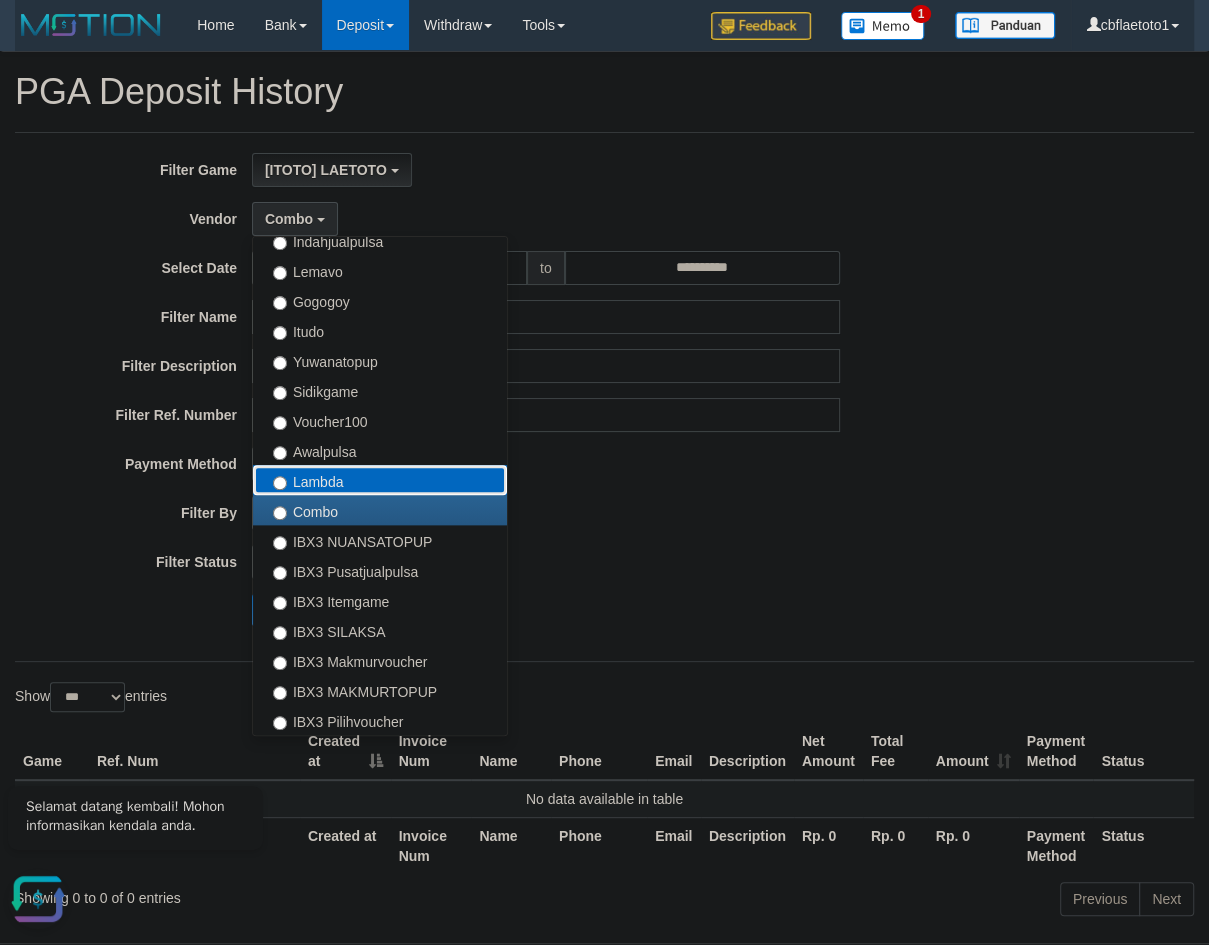 click on "Lambda" at bounding box center (380, 480) 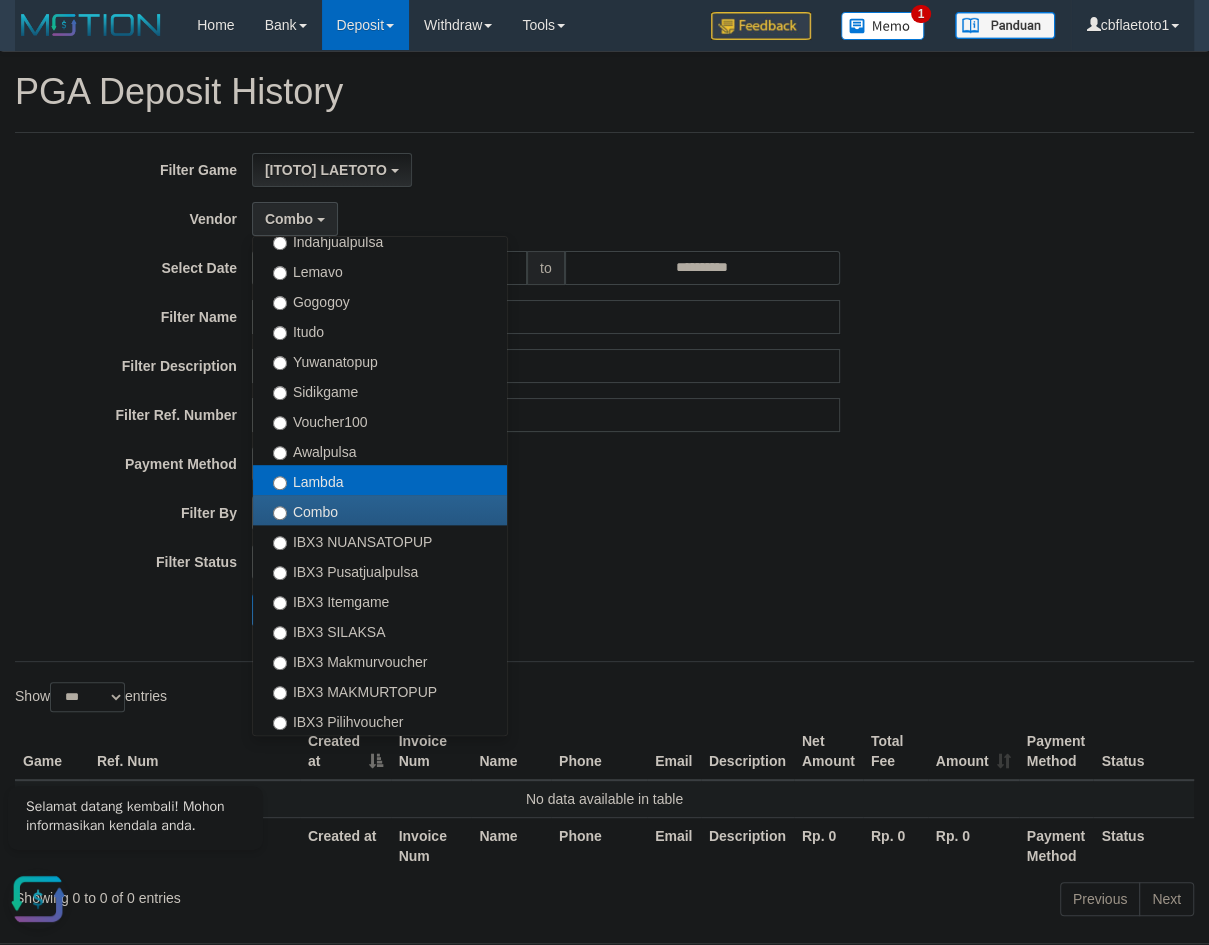 select on "**********" 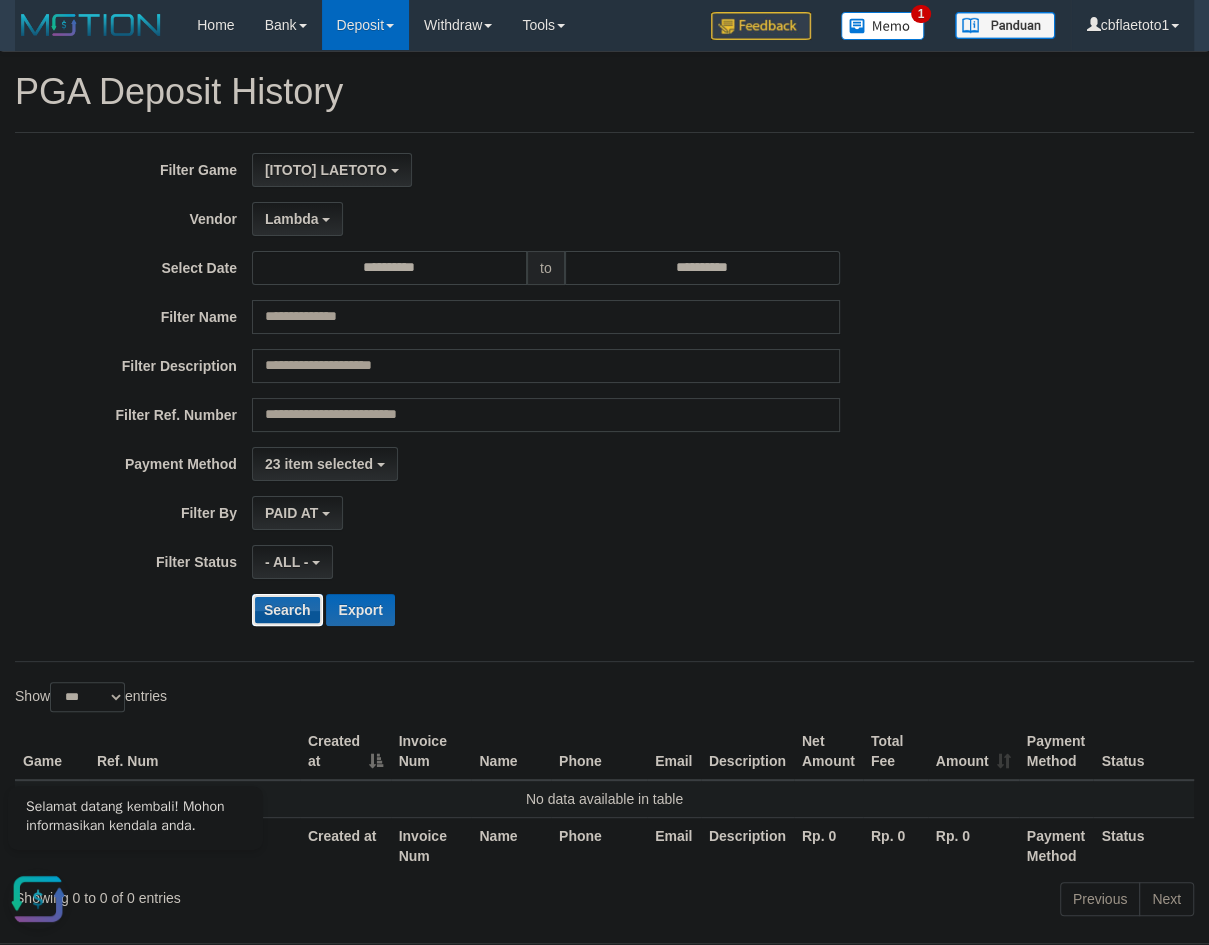 click on "Search" at bounding box center [287, 610] 